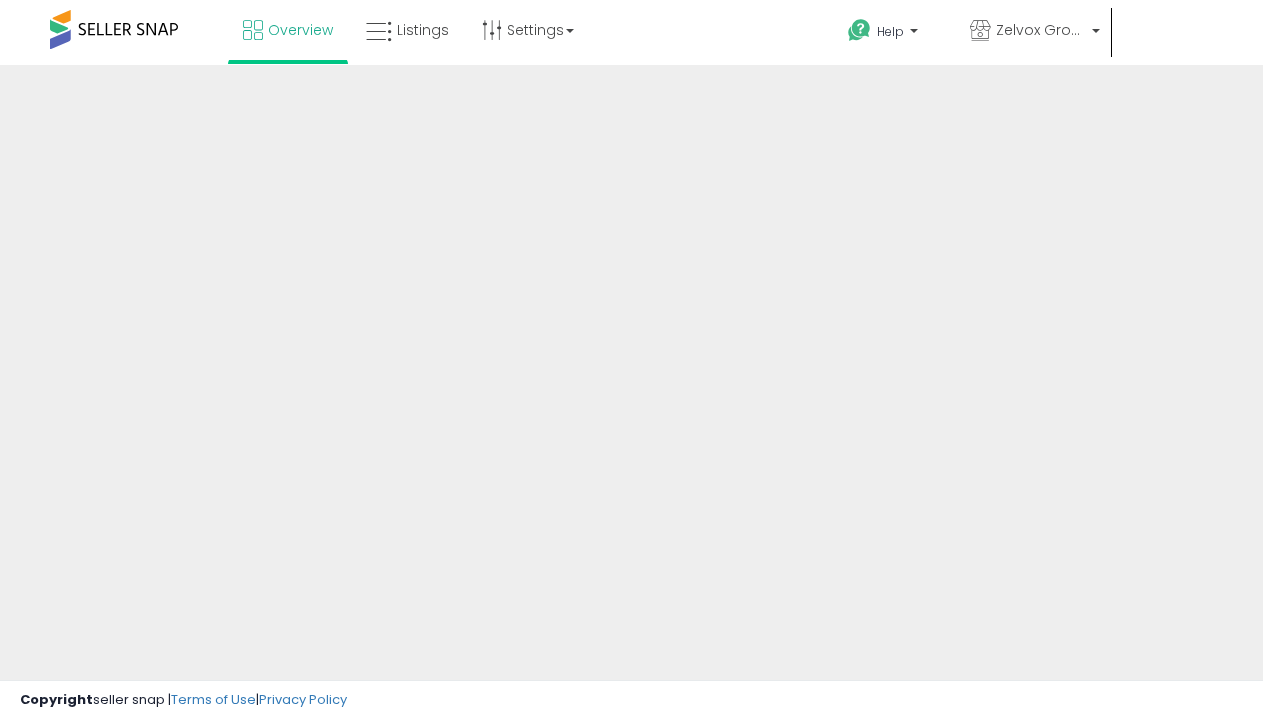 scroll, scrollTop: 0, scrollLeft: 0, axis: both 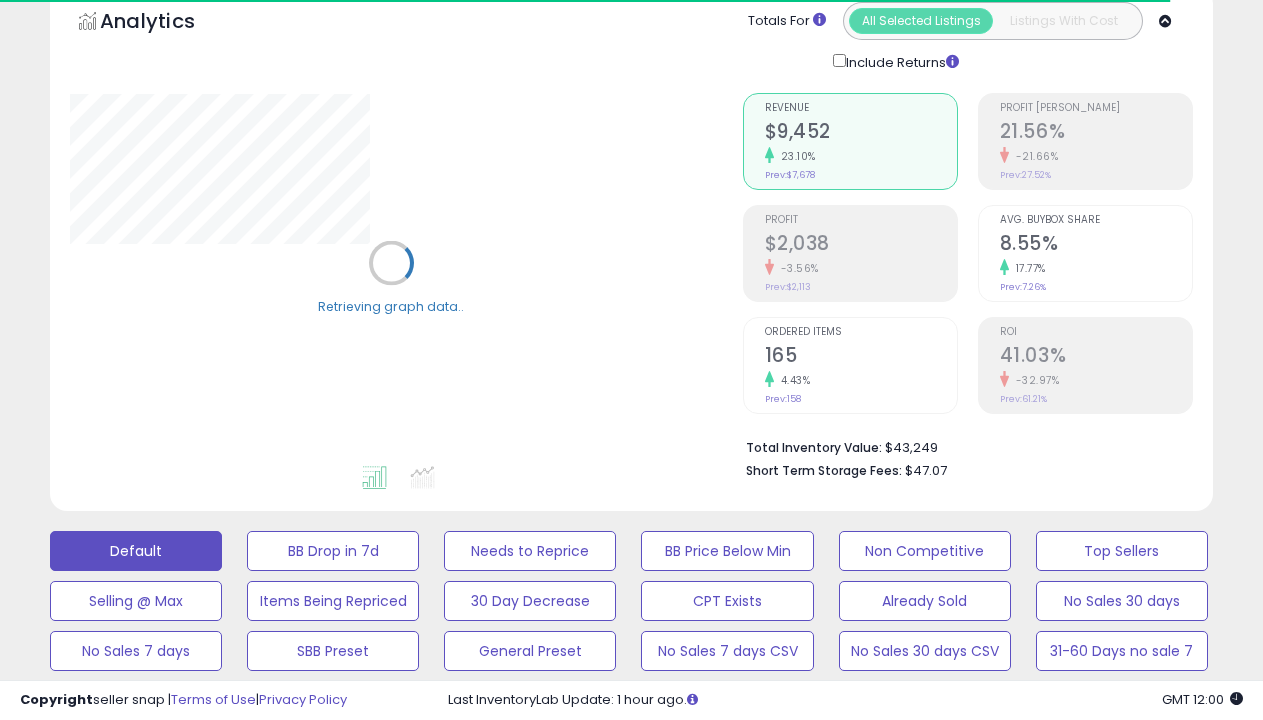 click on "BB is Suppressed" at bounding box center [333, 551] 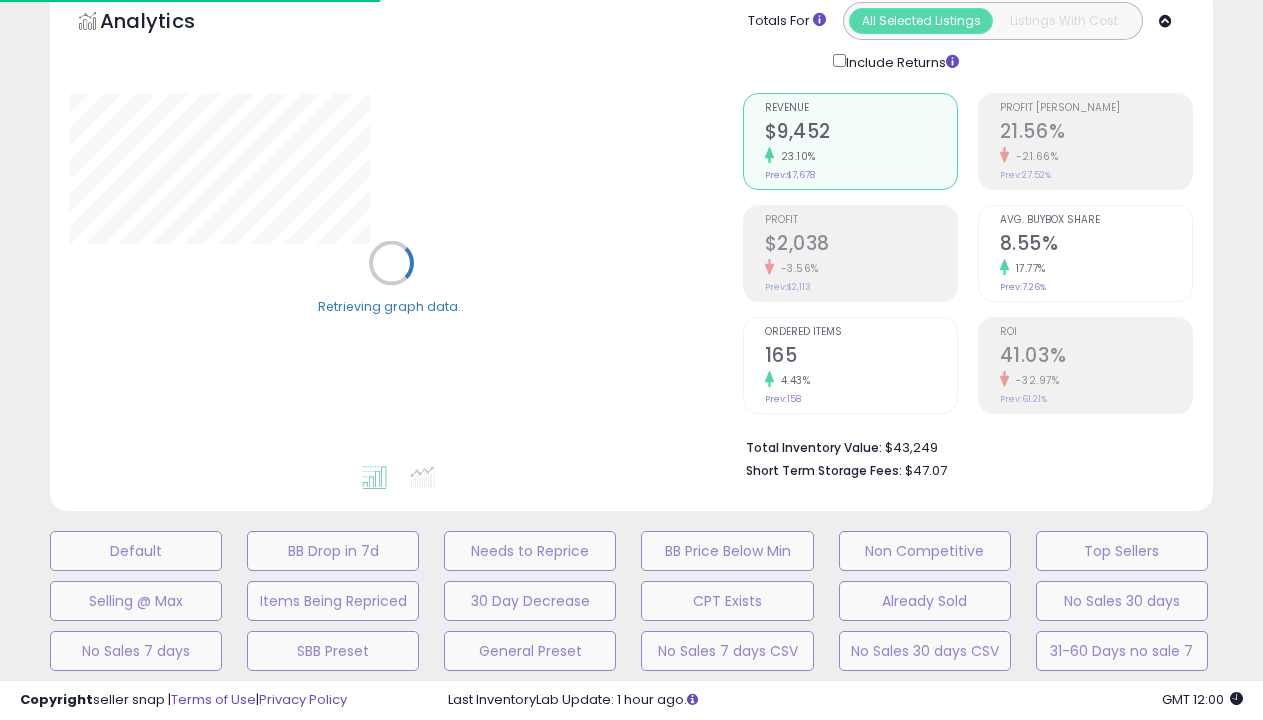 scroll, scrollTop: 439, scrollLeft: 0, axis: vertical 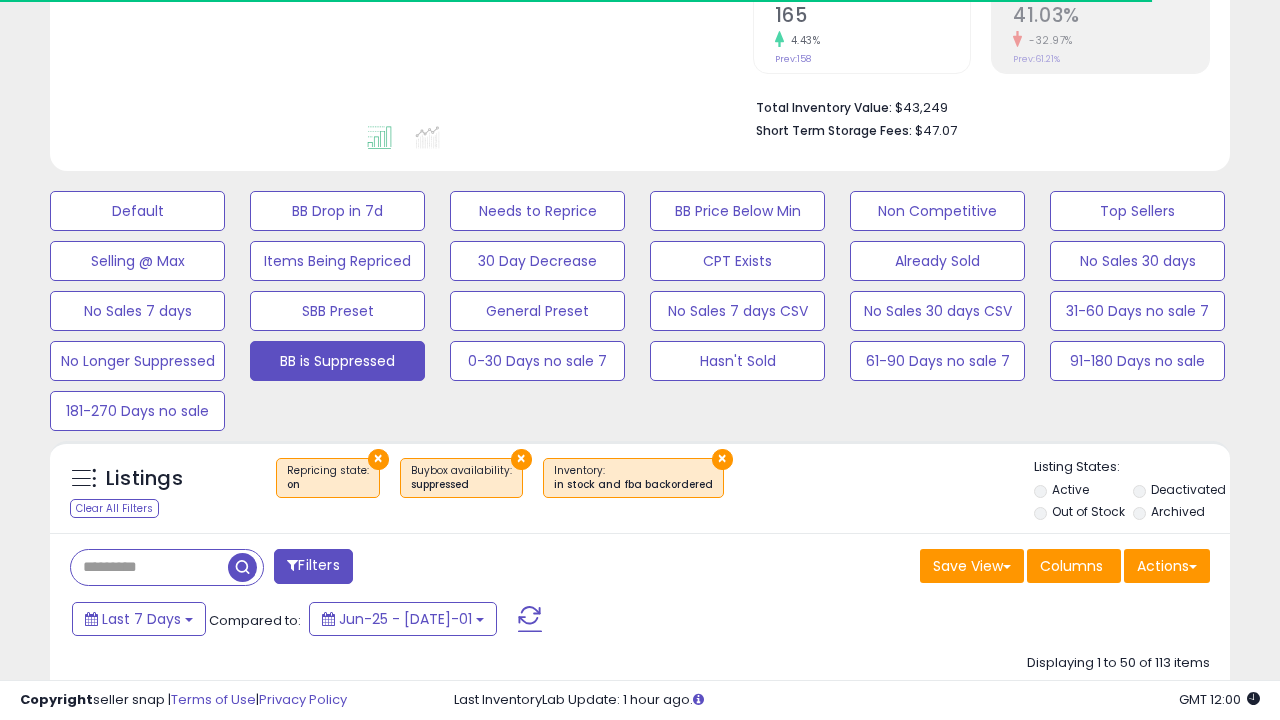select on "**" 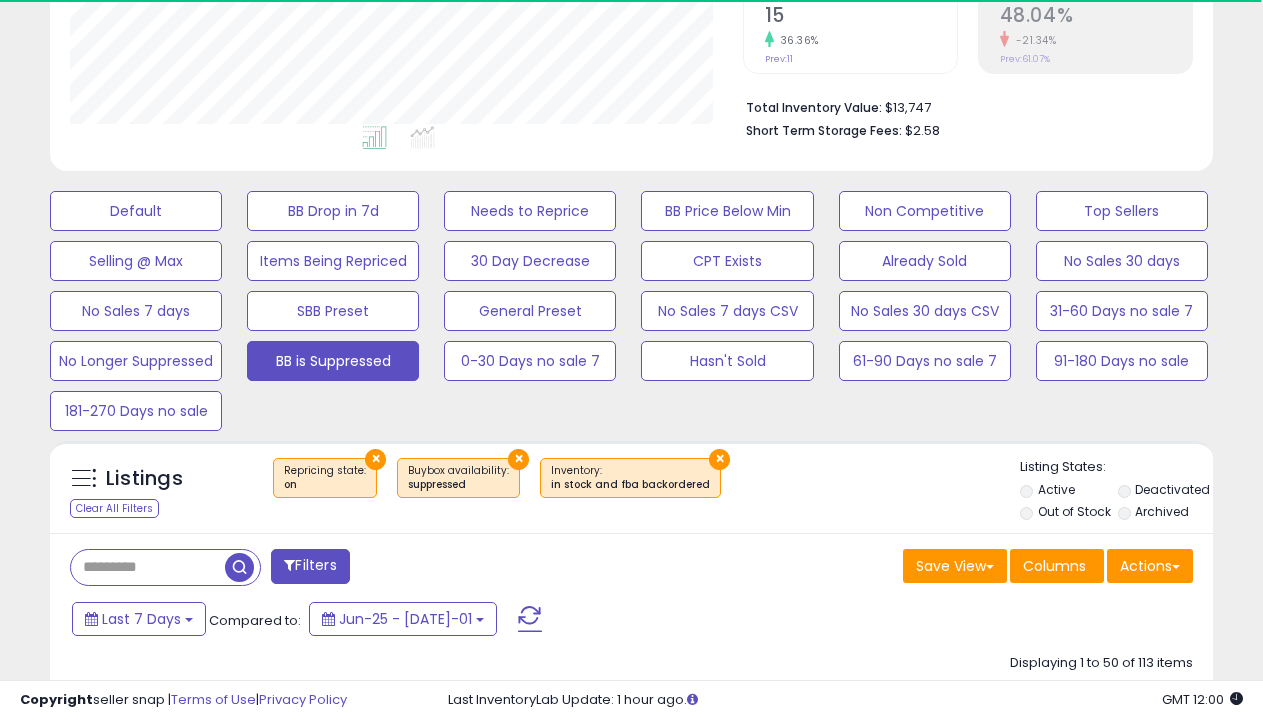 scroll, scrollTop: 999590, scrollLeft: 999327, axis: both 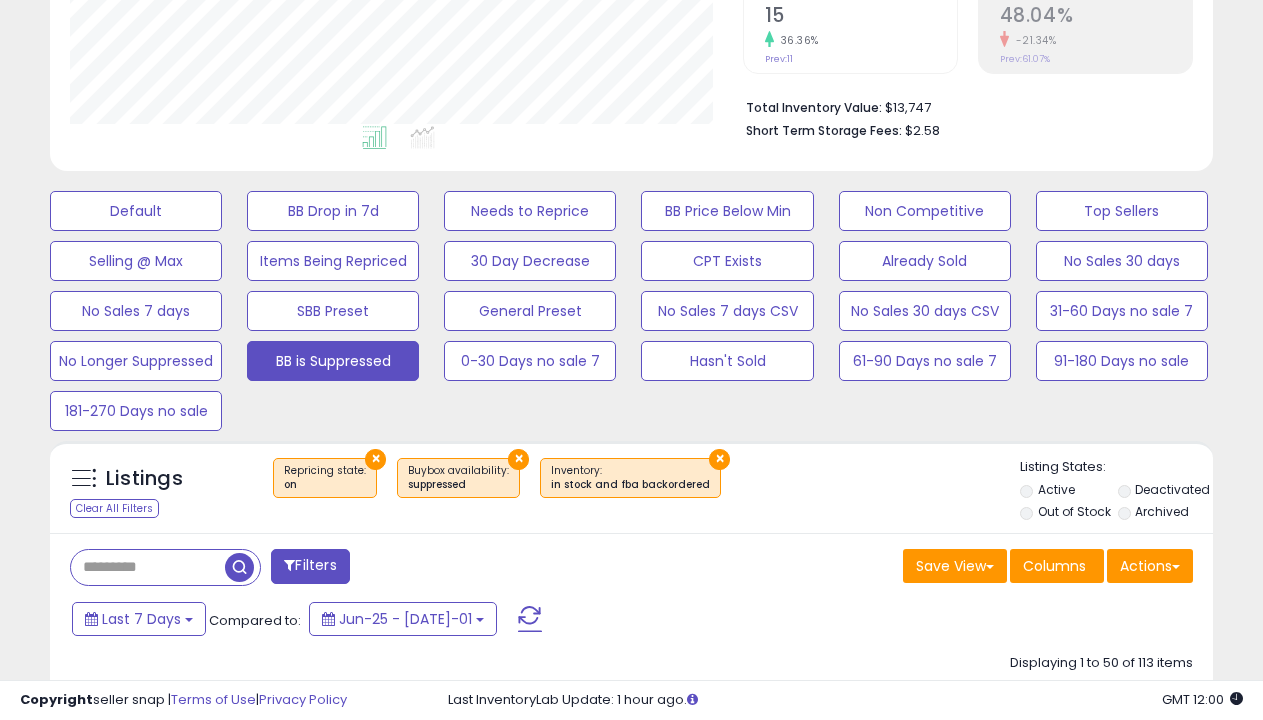 click on "›" at bounding box center (1143, 8422) 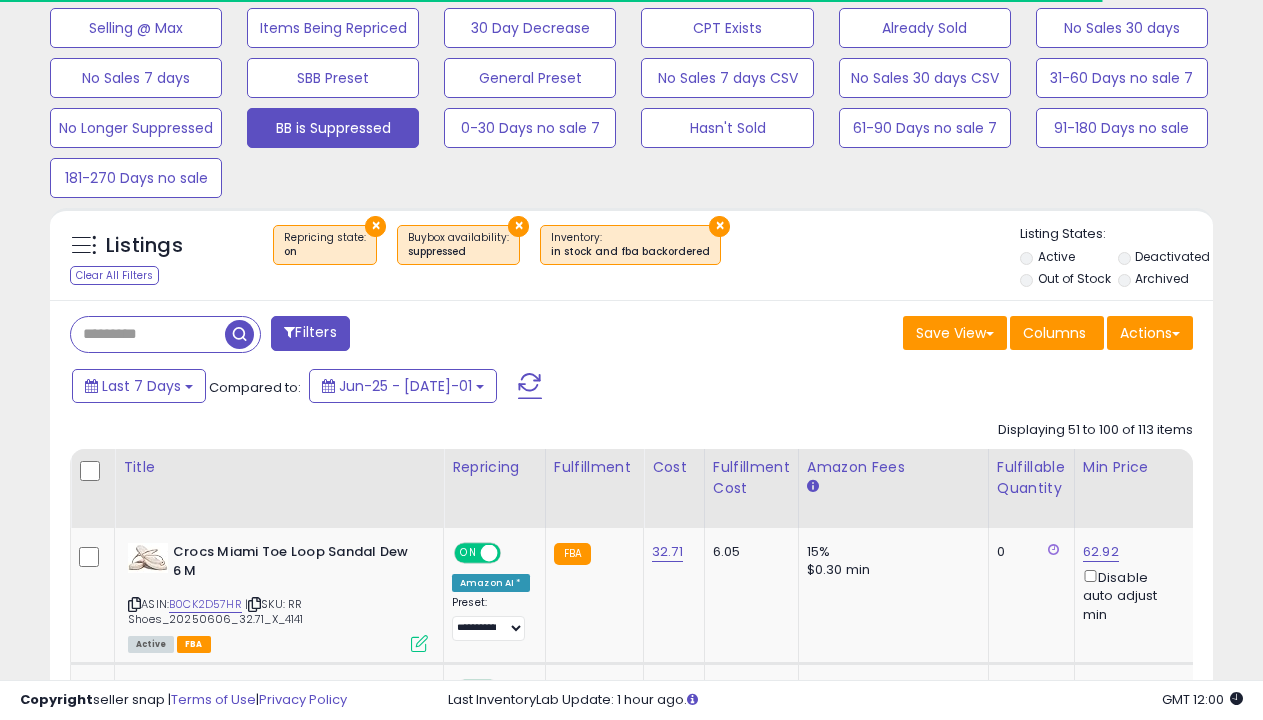 scroll, scrollTop: 1955, scrollLeft: 0, axis: vertical 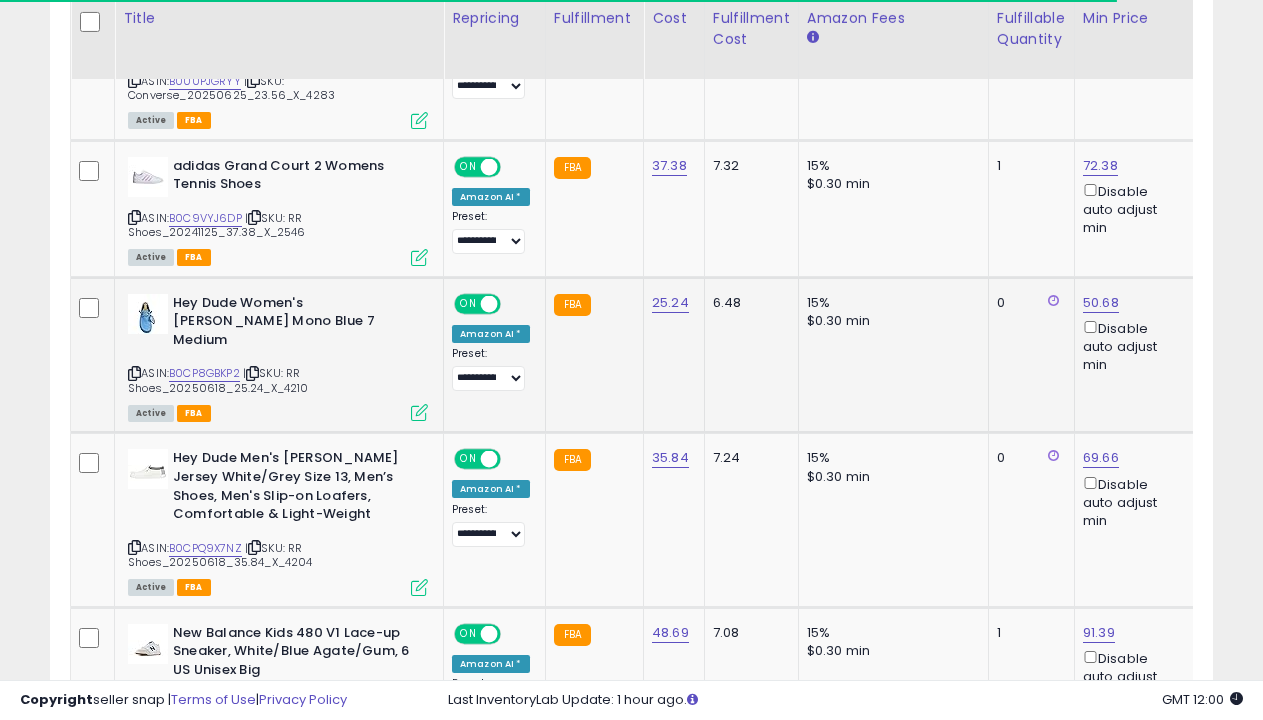select on "**********" 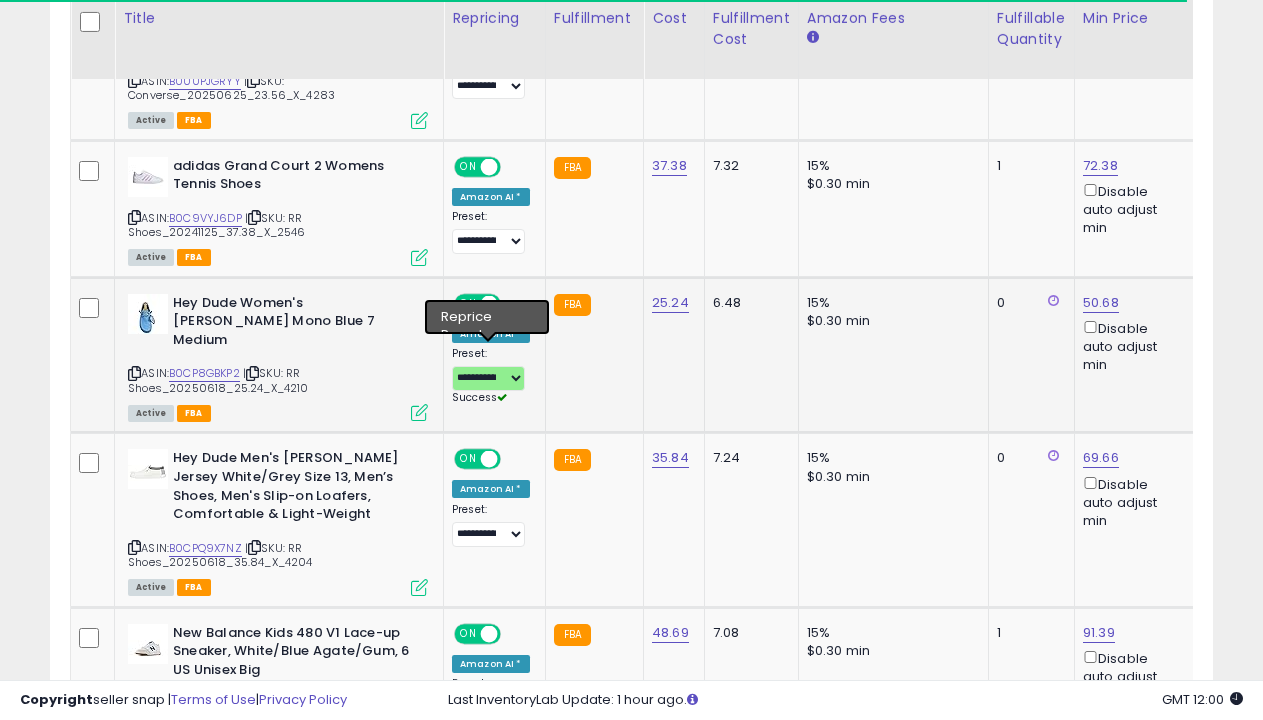 scroll, scrollTop: 2890, scrollLeft: 0, axis: vertical 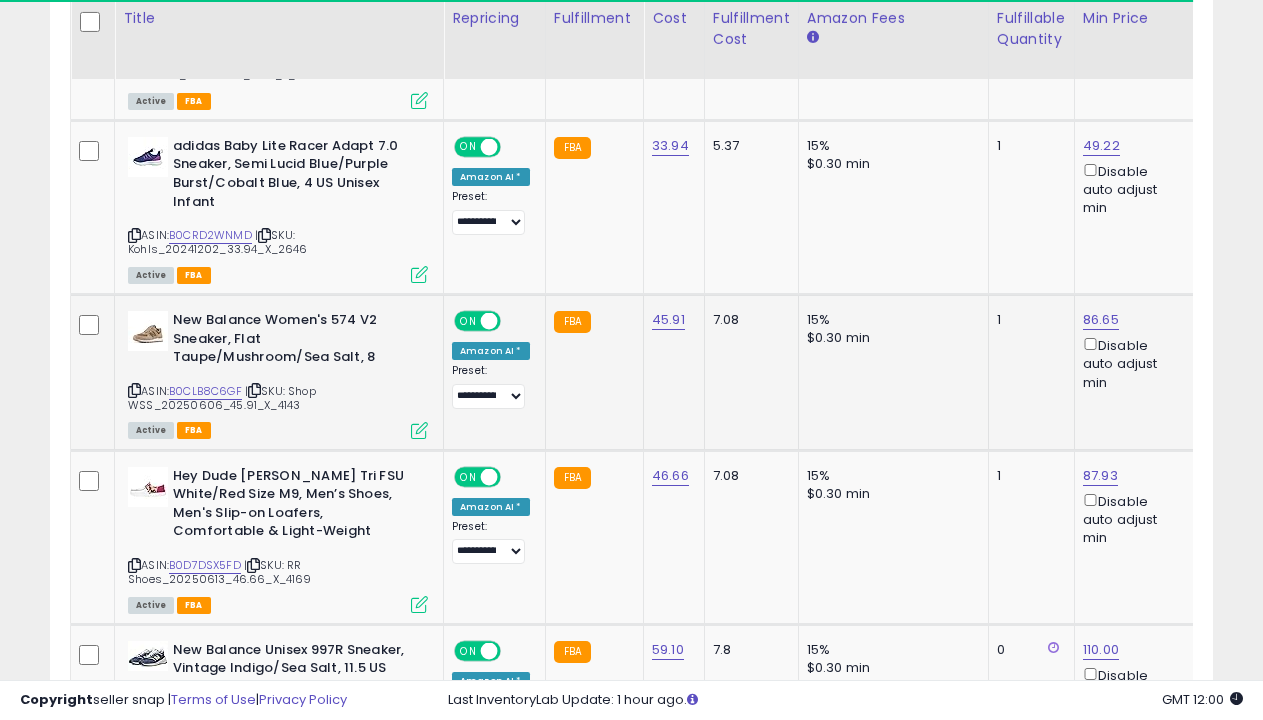 select on "**********" 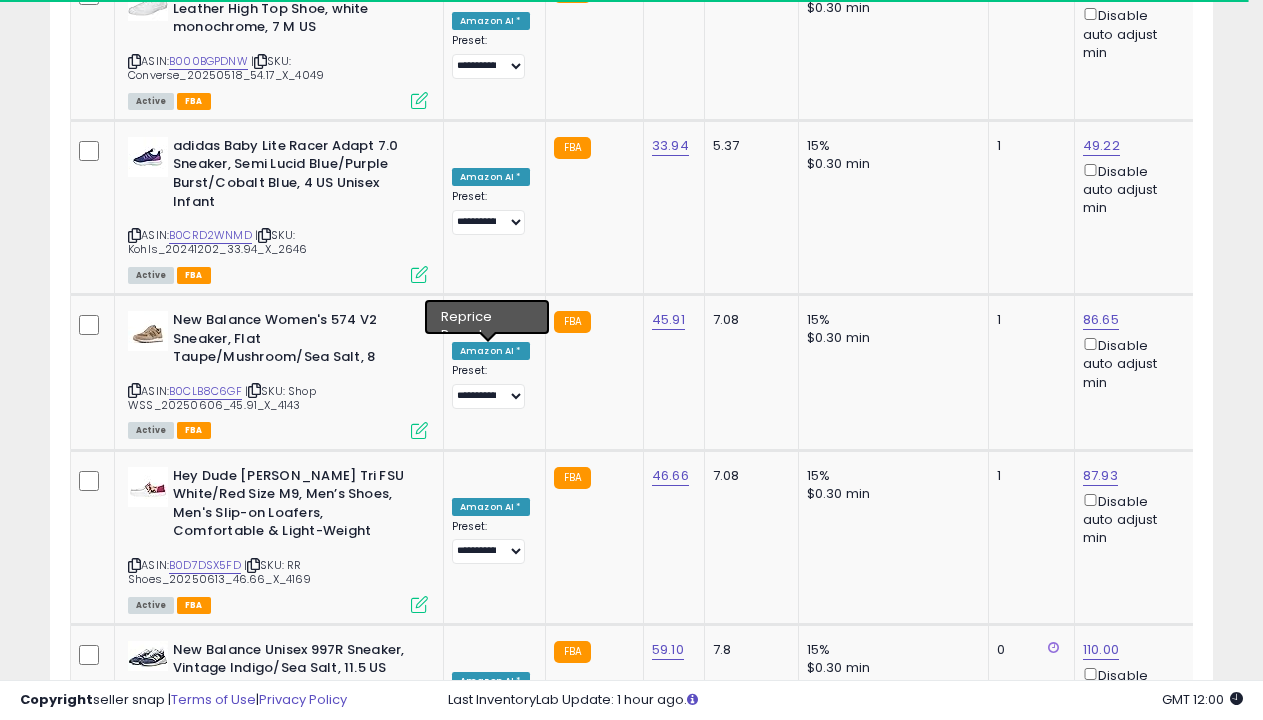 scroll, scrollTop: 7517, scrollLeft: 0, axis: vertical 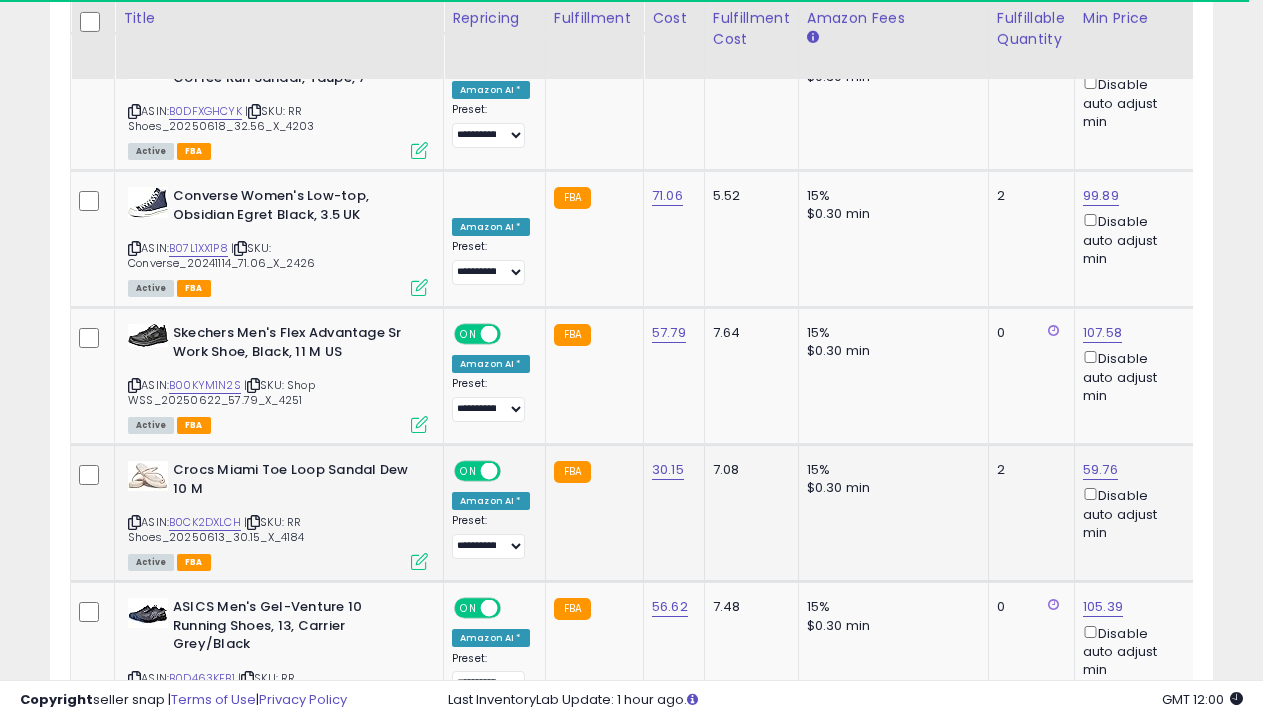 select on "**********" 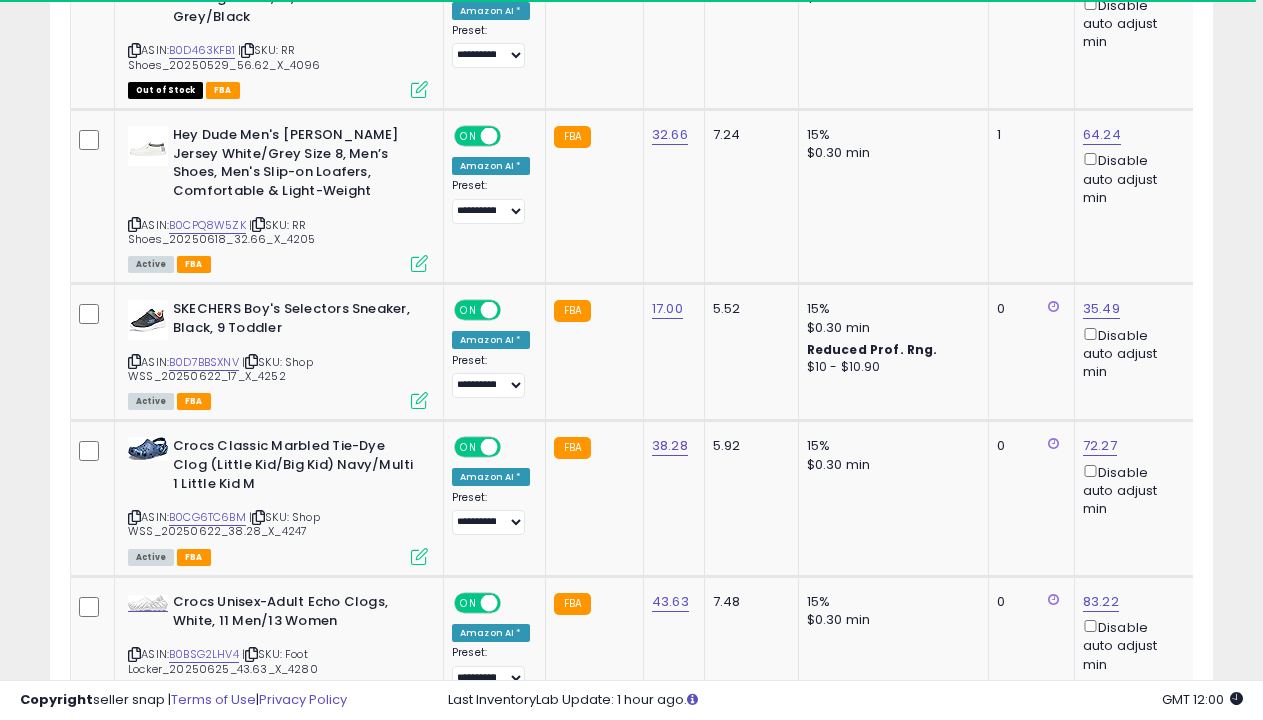 click on "›" at bounding box center [1143, 752] 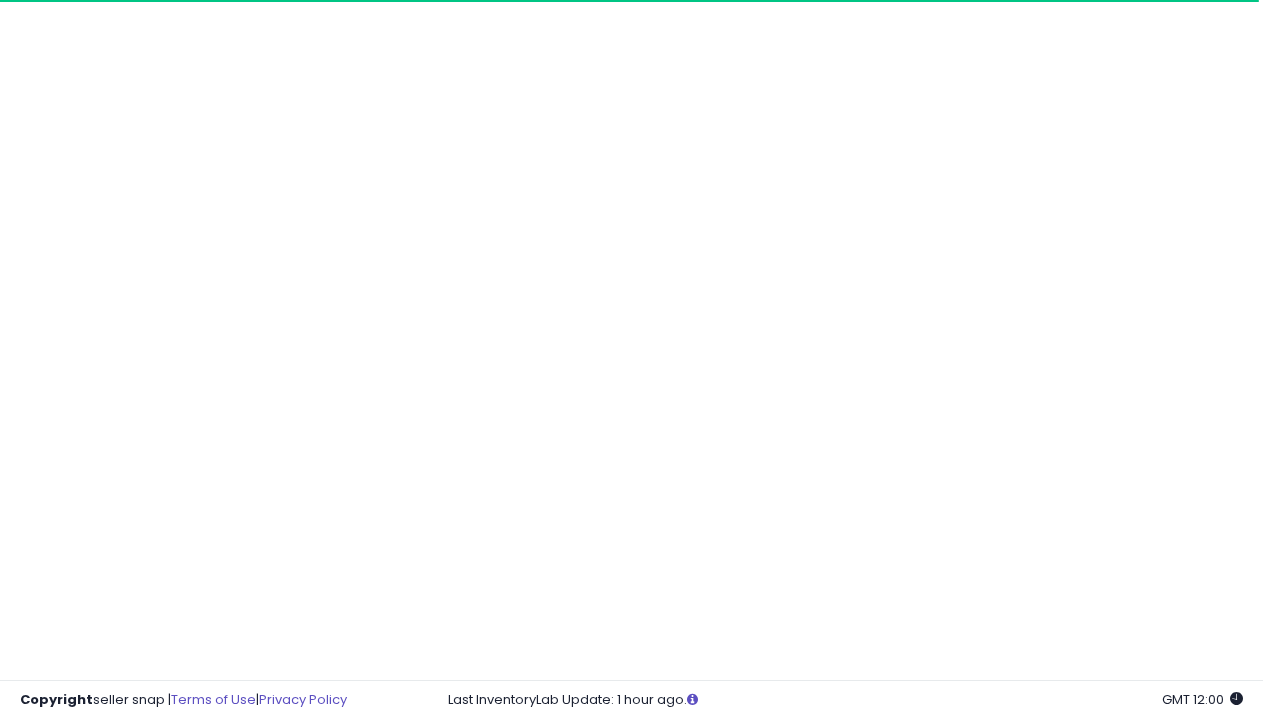 scroll, scrollTop: 2734, scrollLeft: 0, axis: vertical 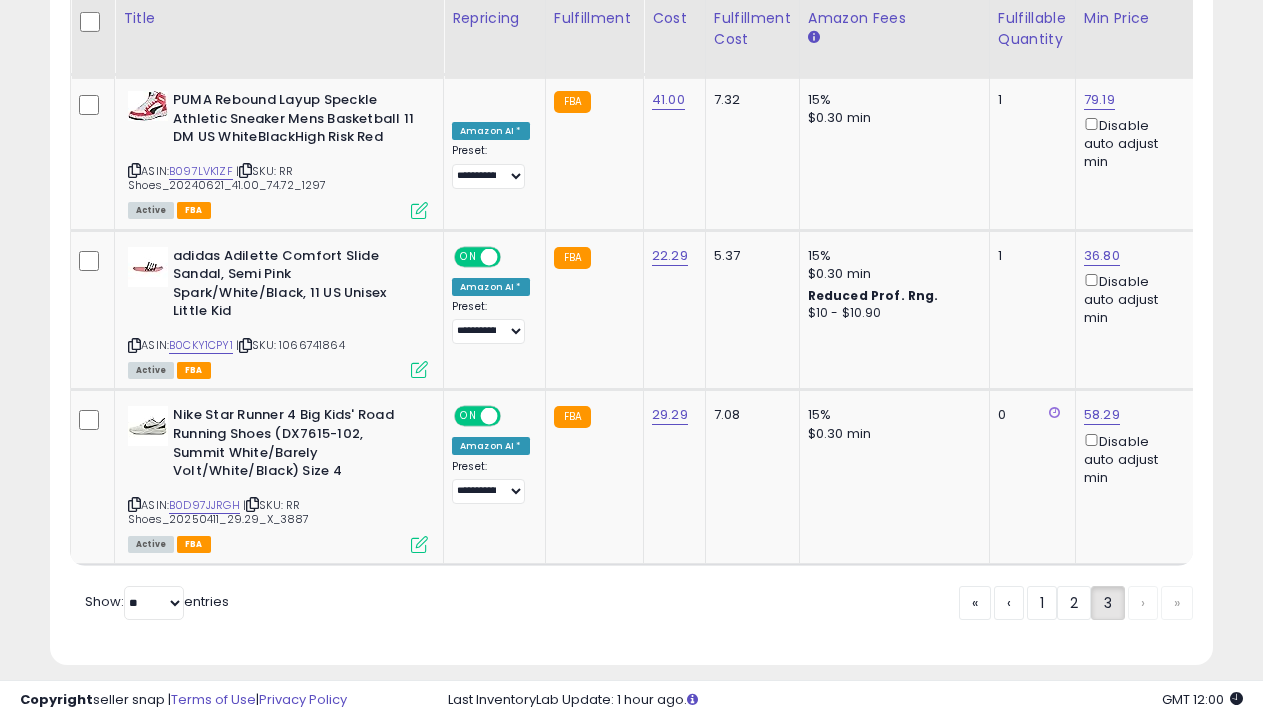 click on "No Longer Suppressed" at bounding box center [136, -2084] 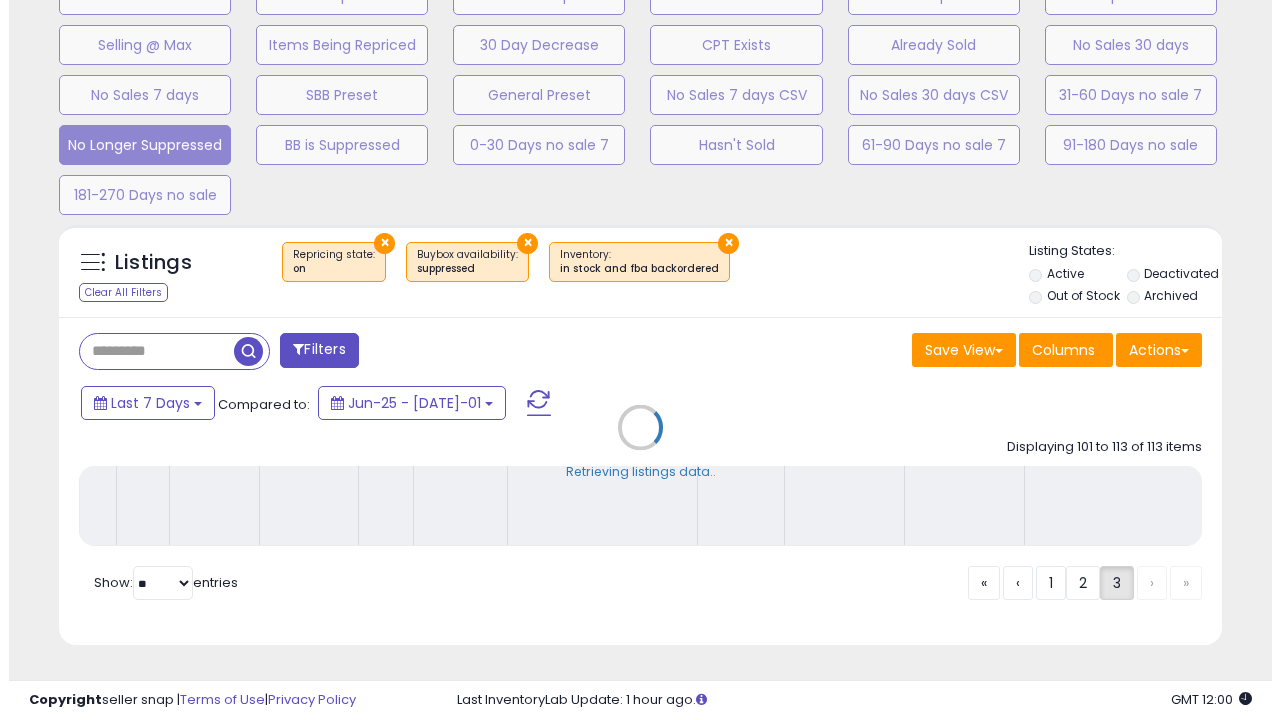 scroll, scrollTop: 439, scrollLeft: 0, axis: vertical 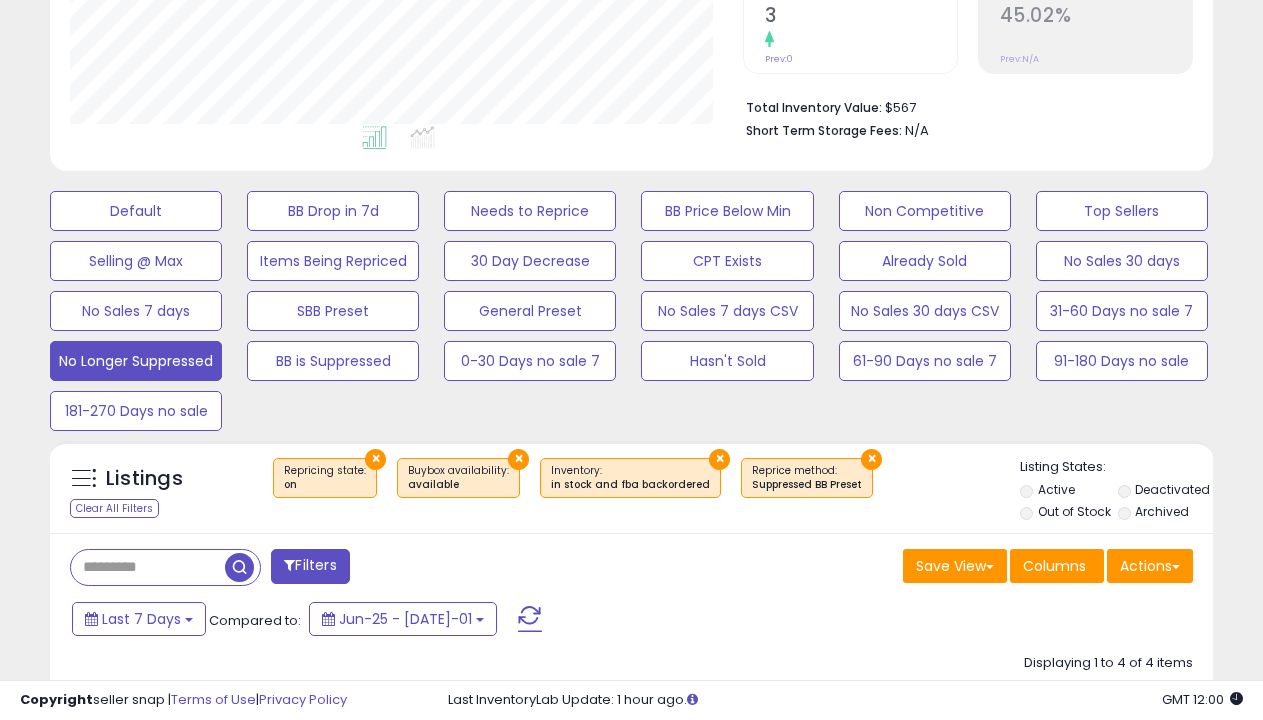select on "**********" 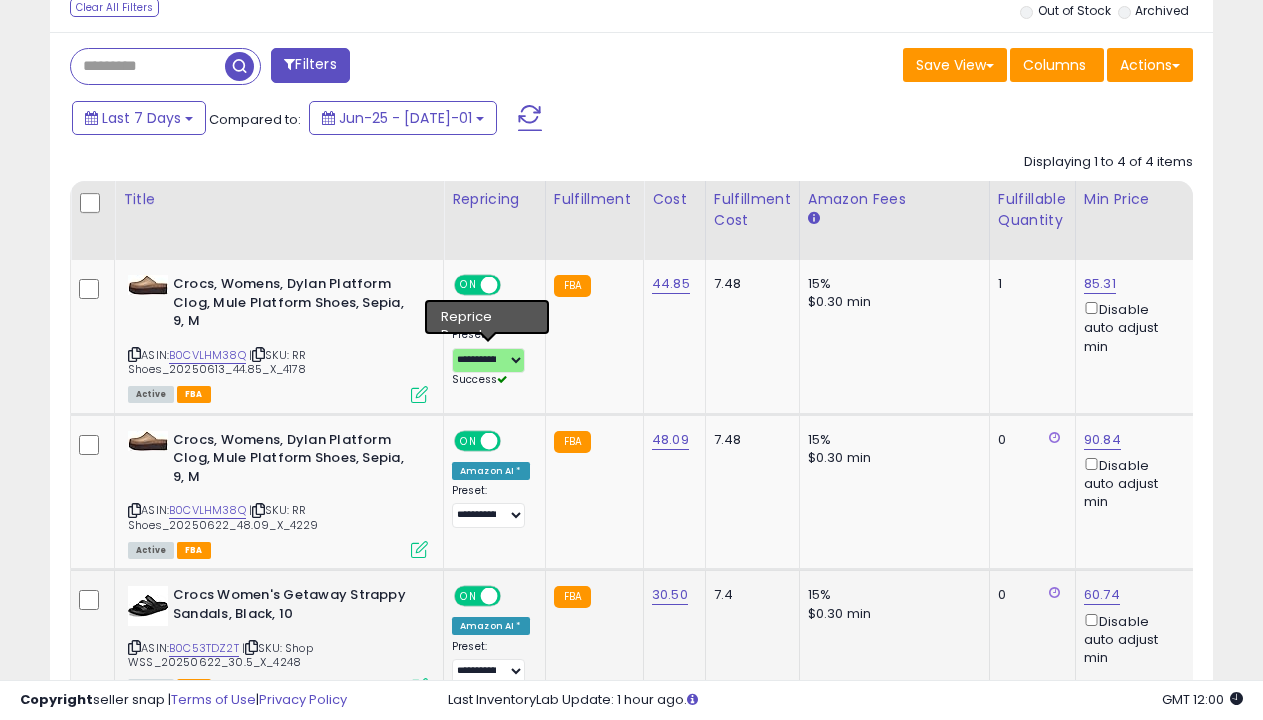 select on "**********" 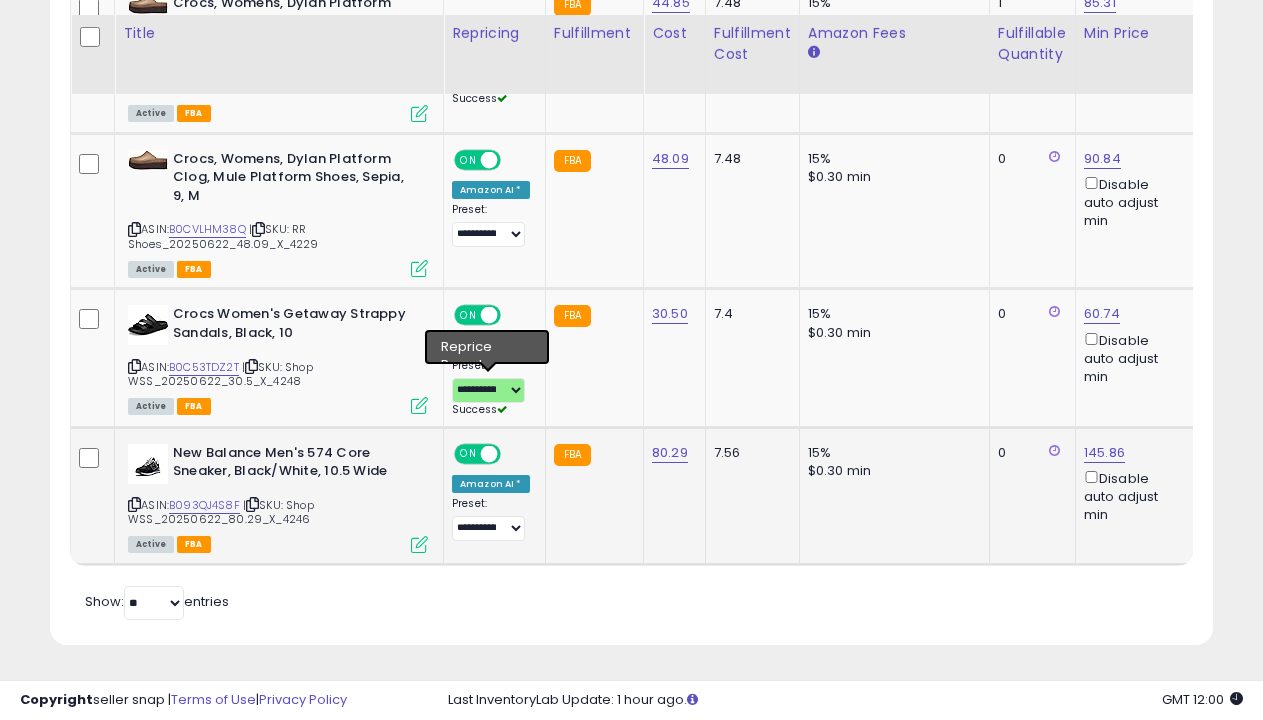 select on "**********" 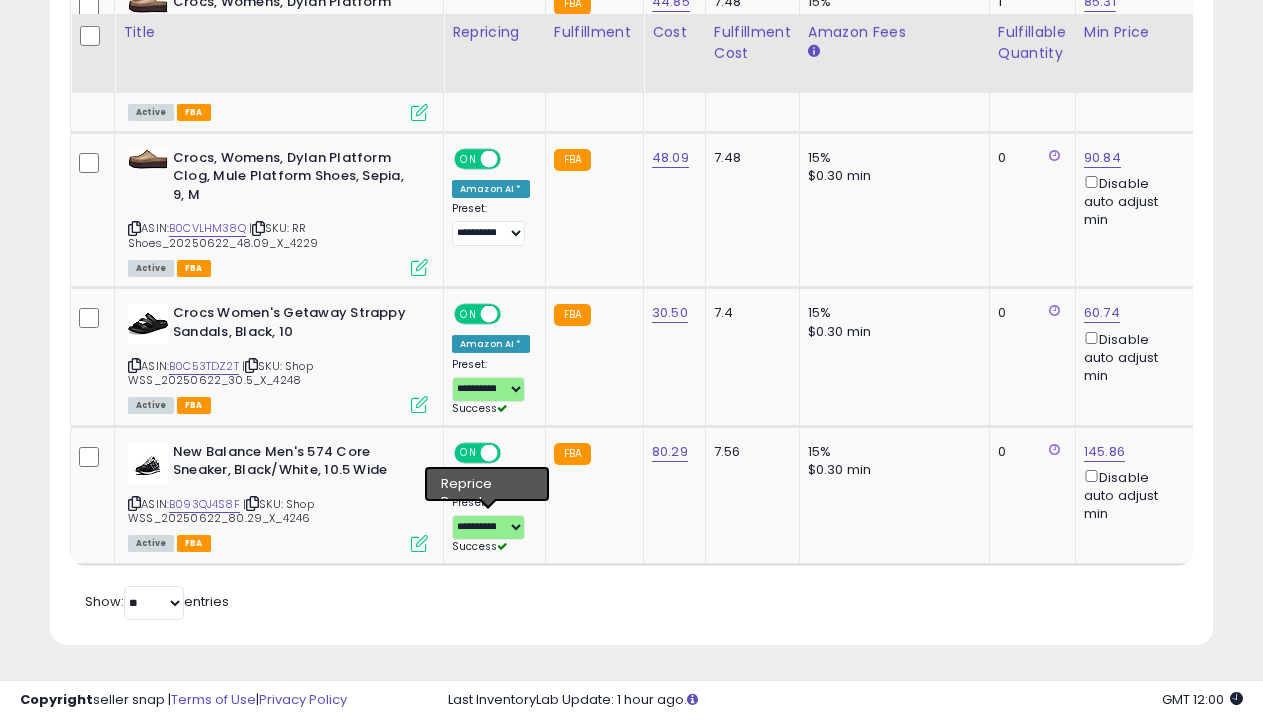 click on "Non Competitive" at bounding box center [136, -572] 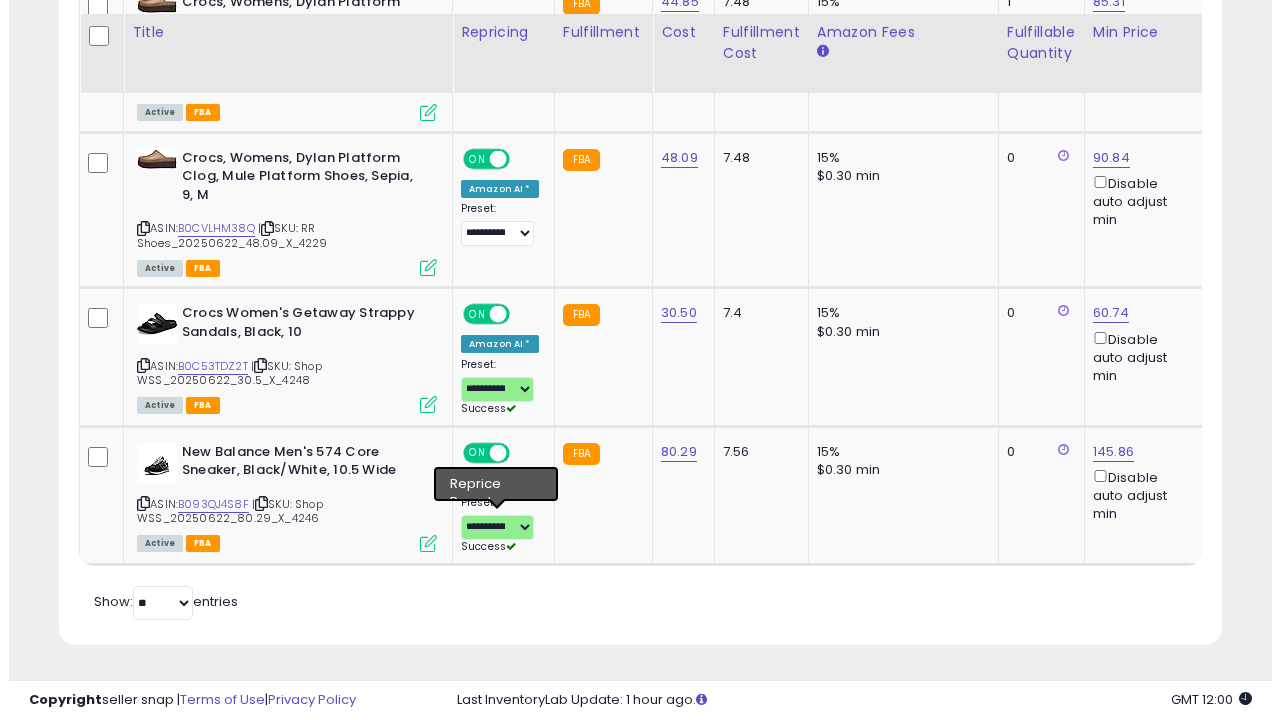 scroll, scrollTop: 289, scrollLeft: 0, axis: vertical 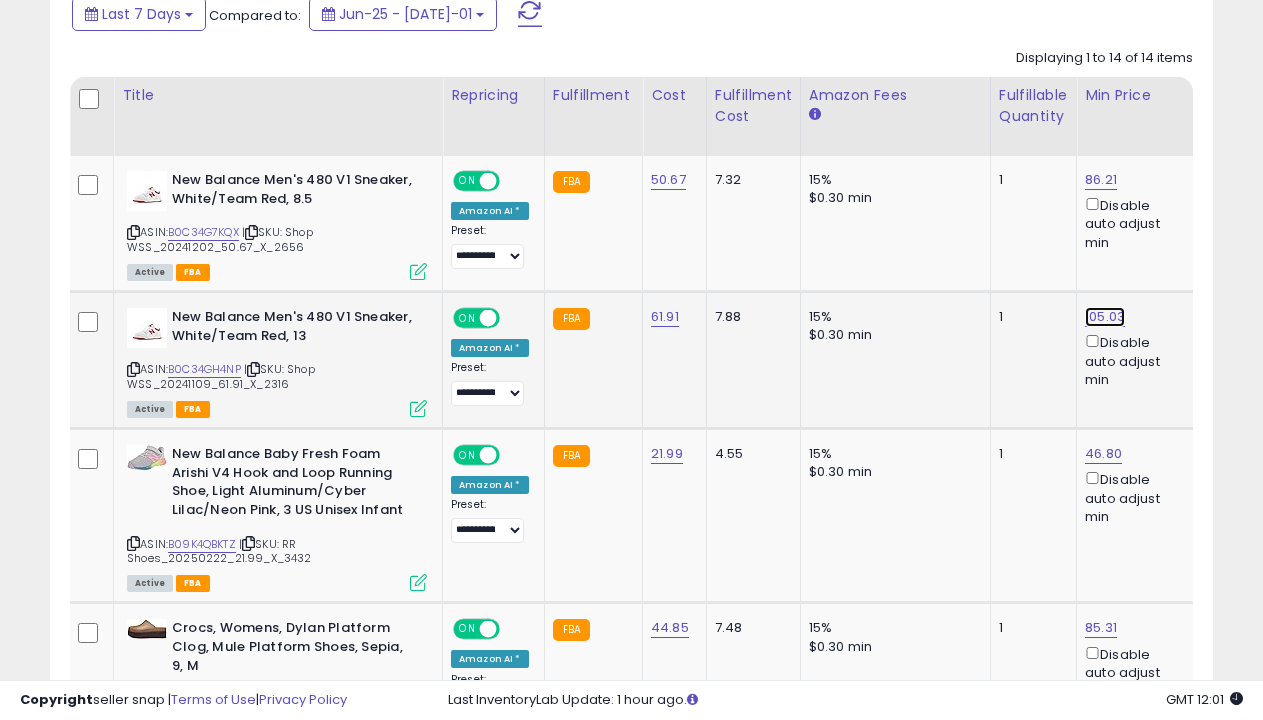 click on "105.03" at bounding box center (1101, 180) 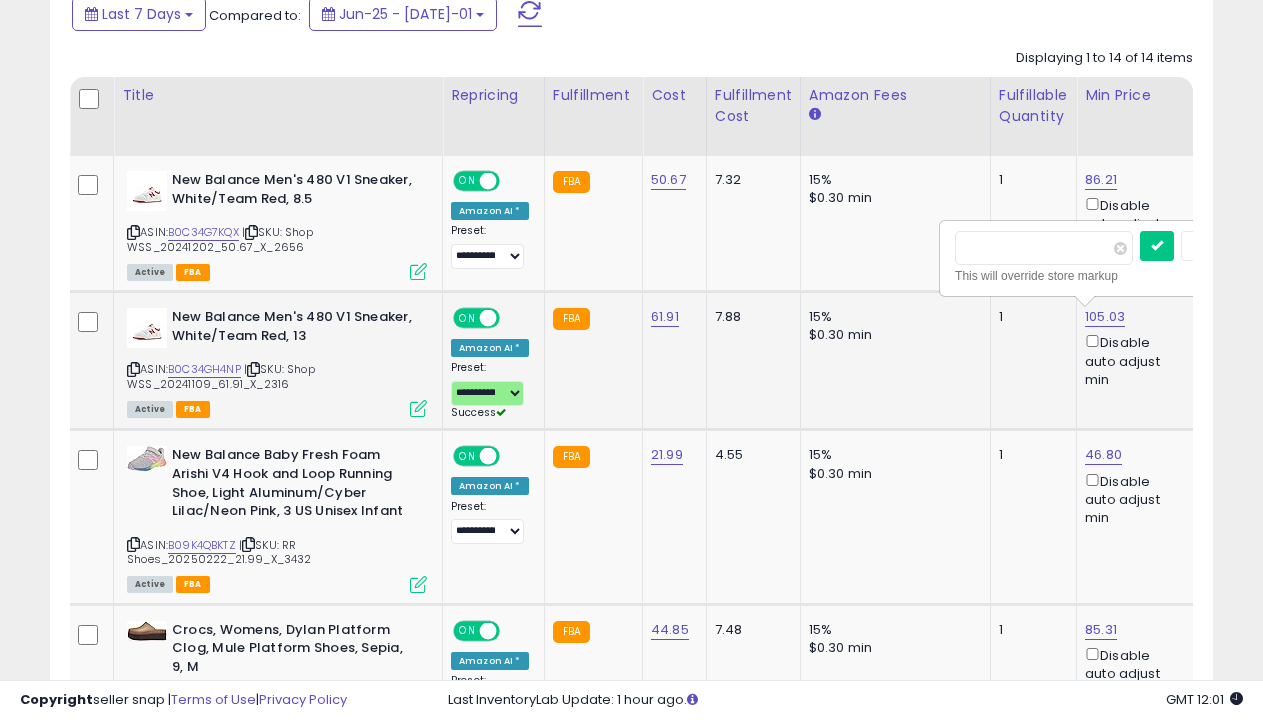 scroll, scrollTop: 0, scrollLeft: 101, axis: horizontal 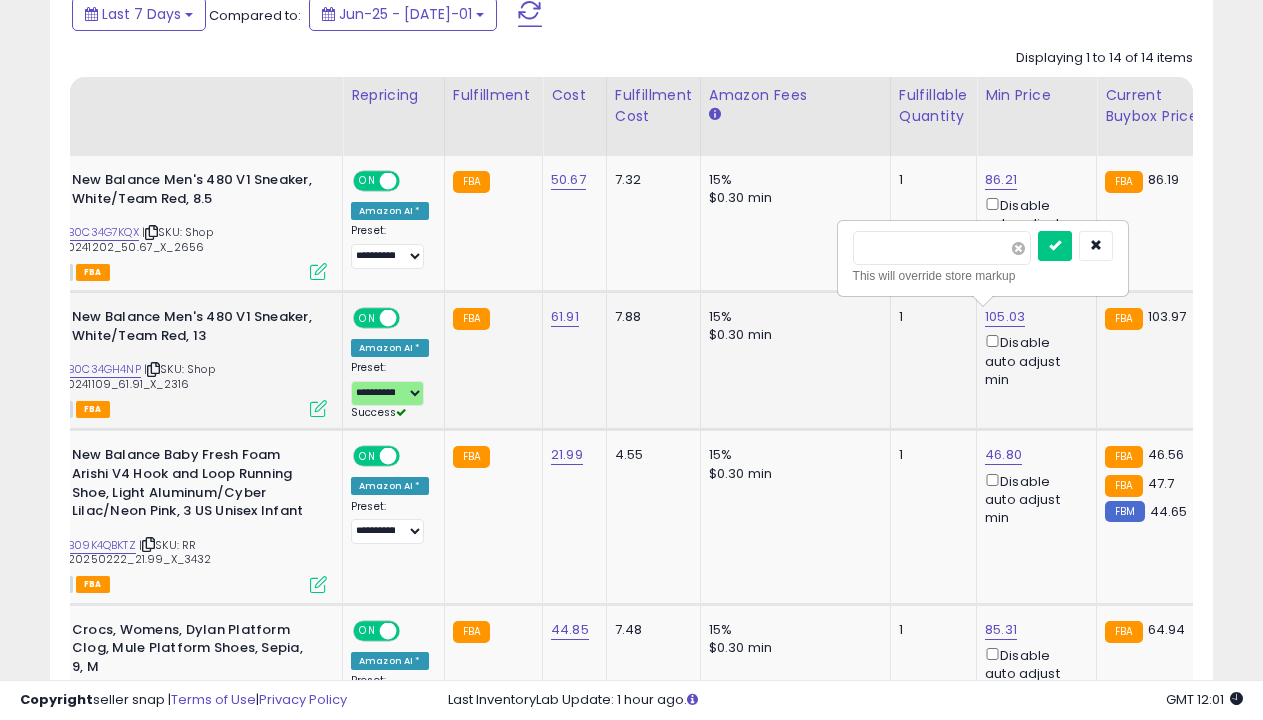 click at bounding box center [1018, 248] 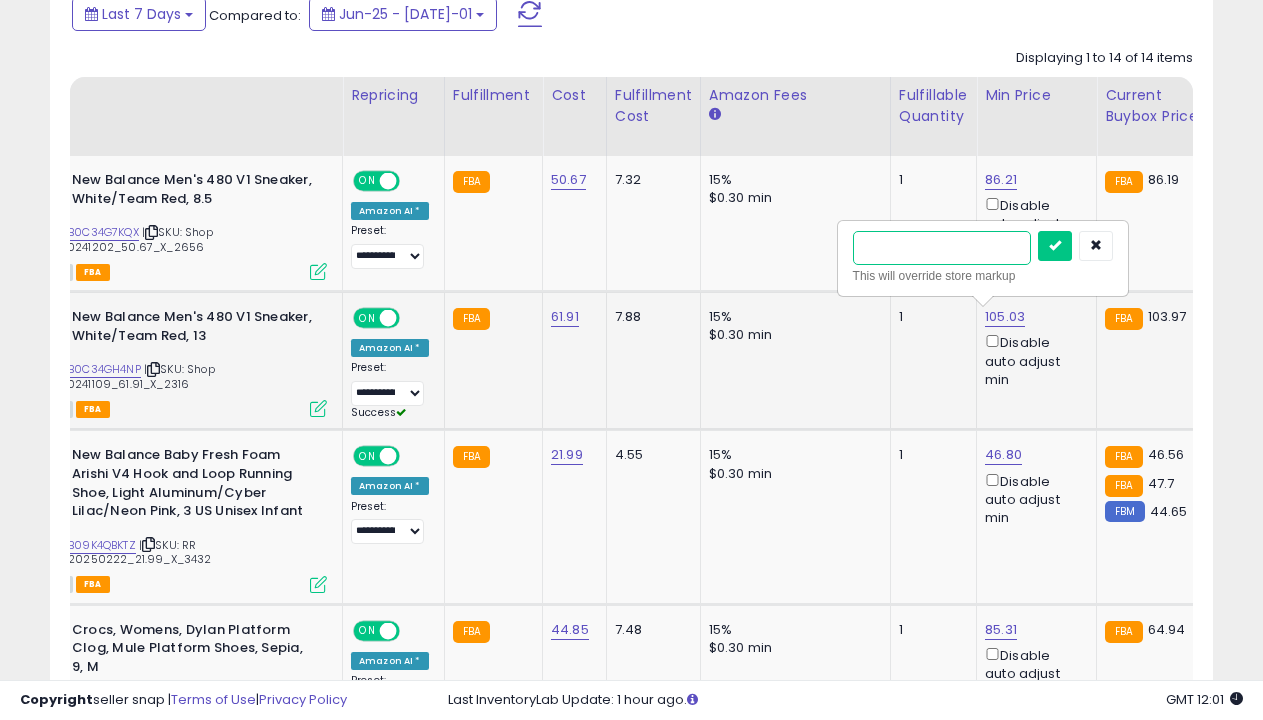 type on "******" 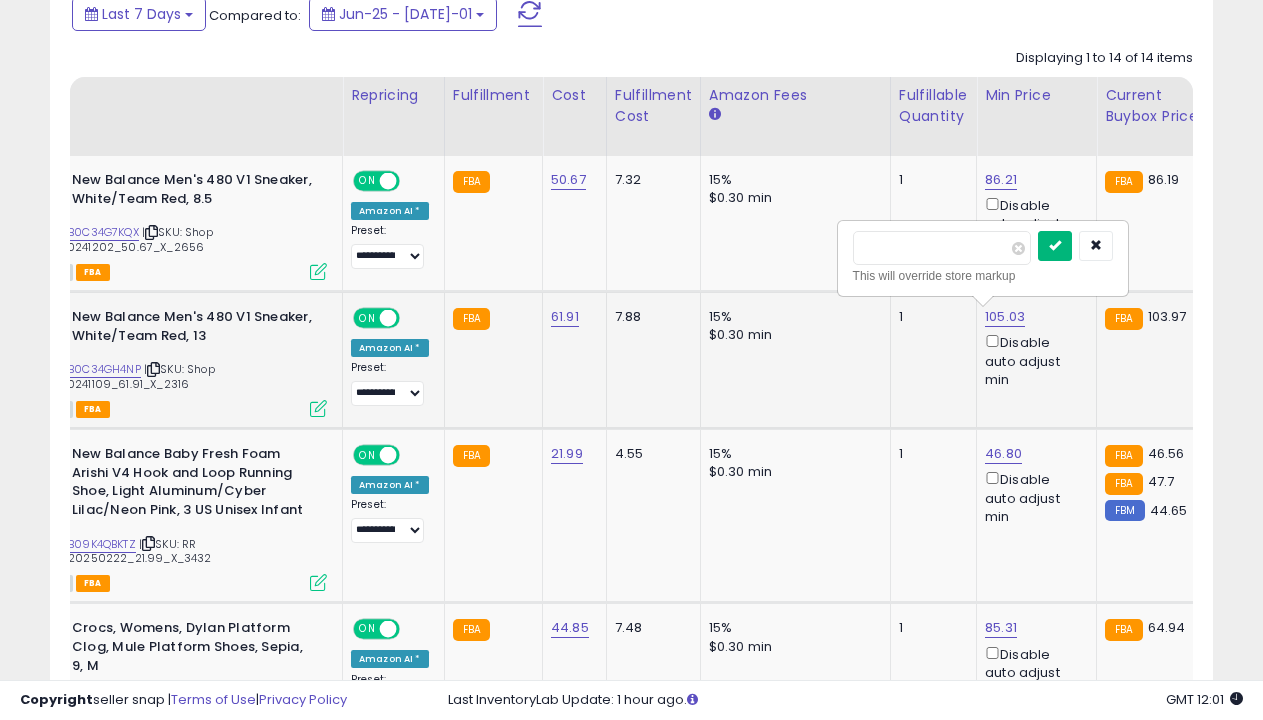 click at bounding box center [1055, 245] 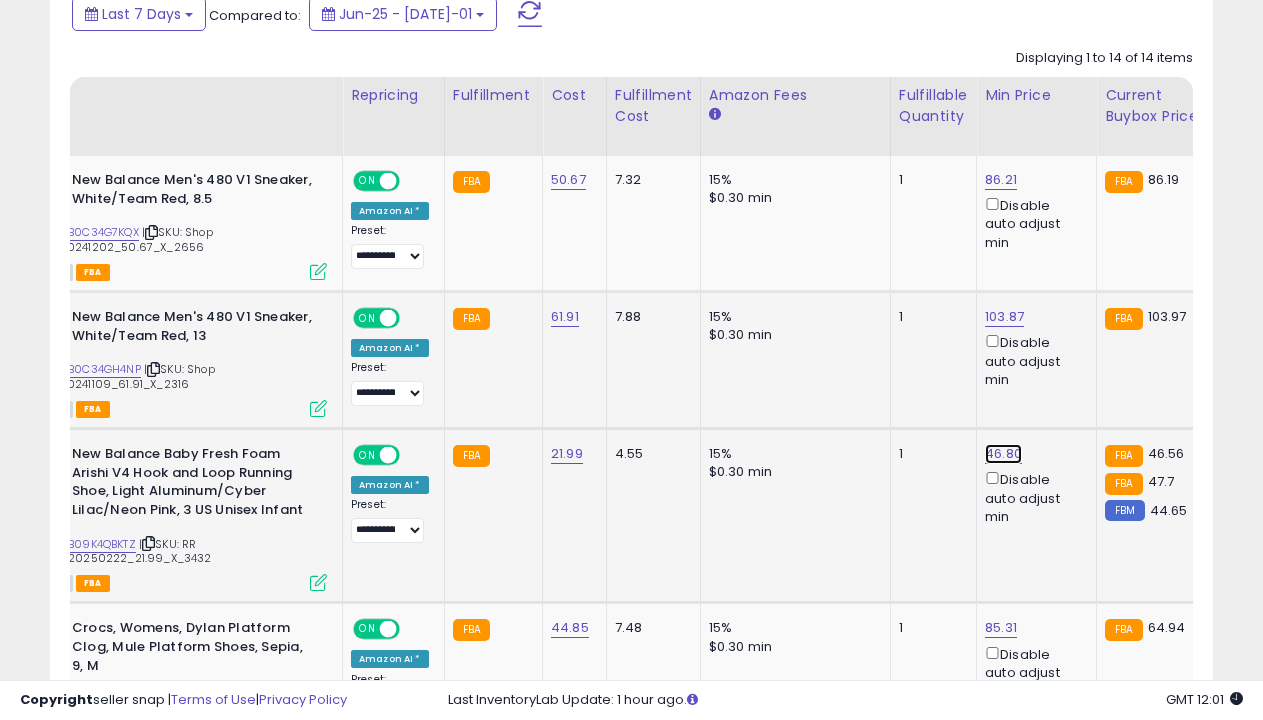 click on "46.80" at bounding box center [1001, 180] 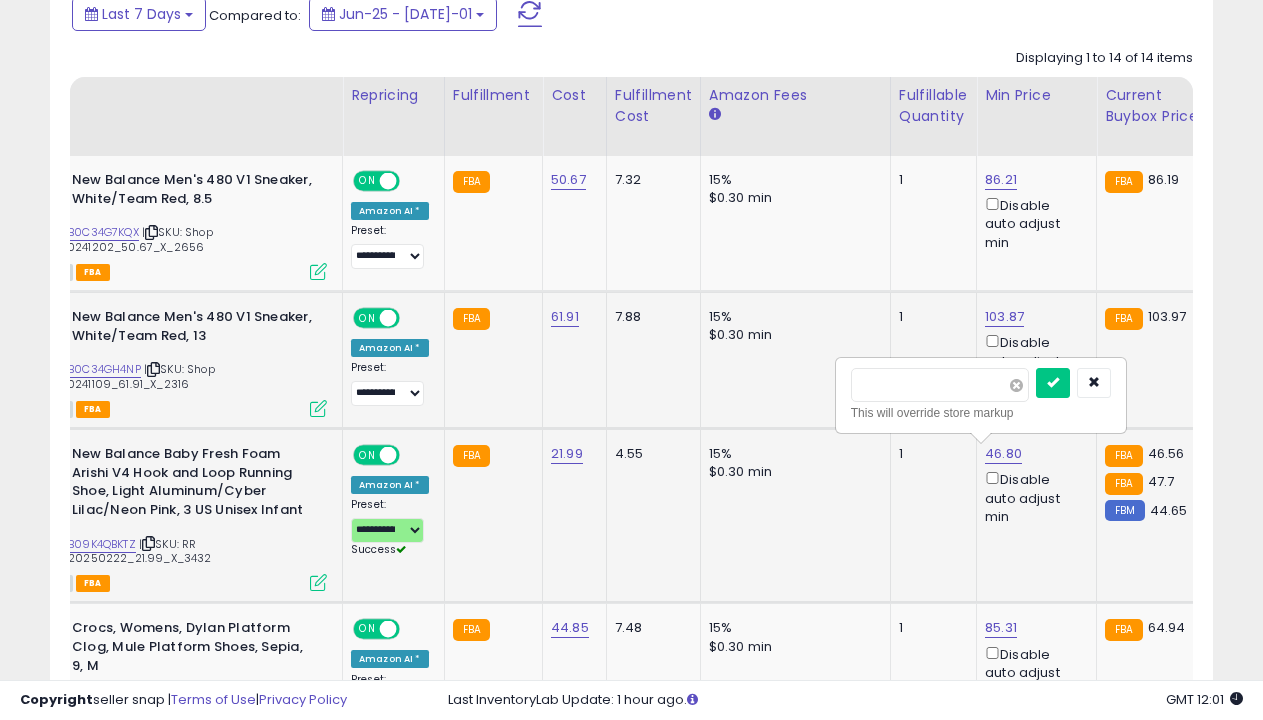 click at bounding box center (1016, 385) 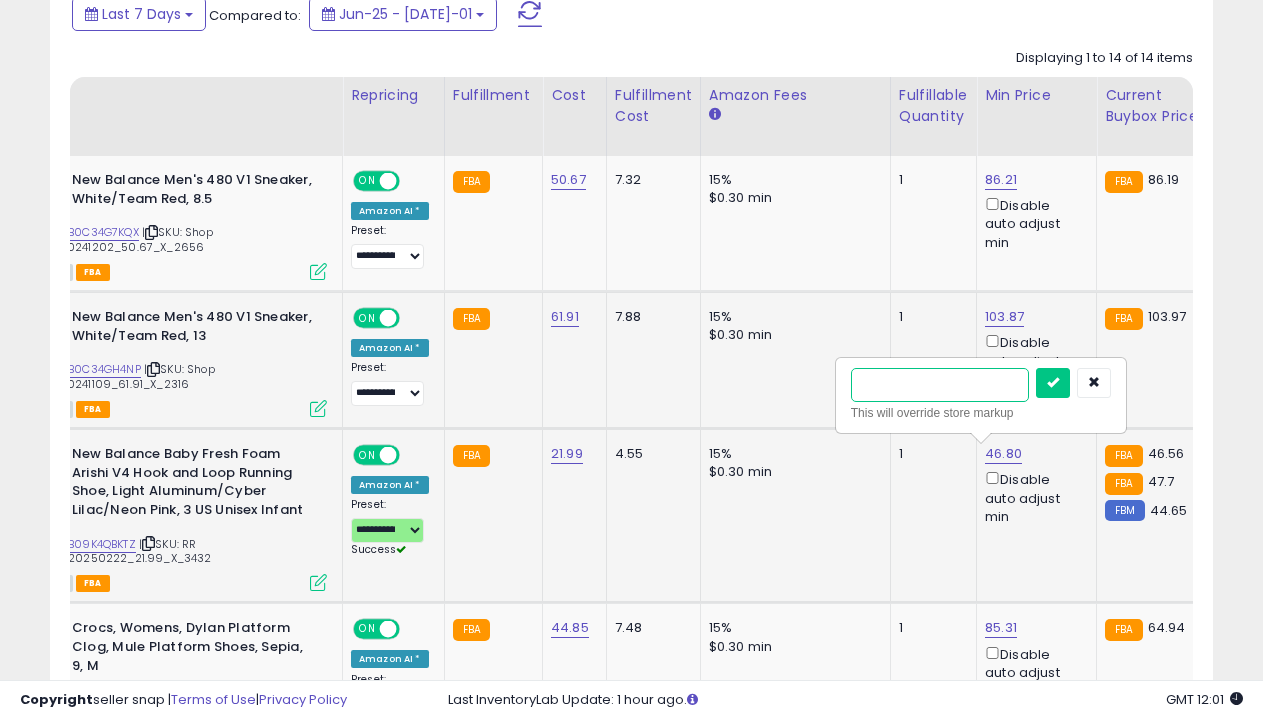 type on "*****" 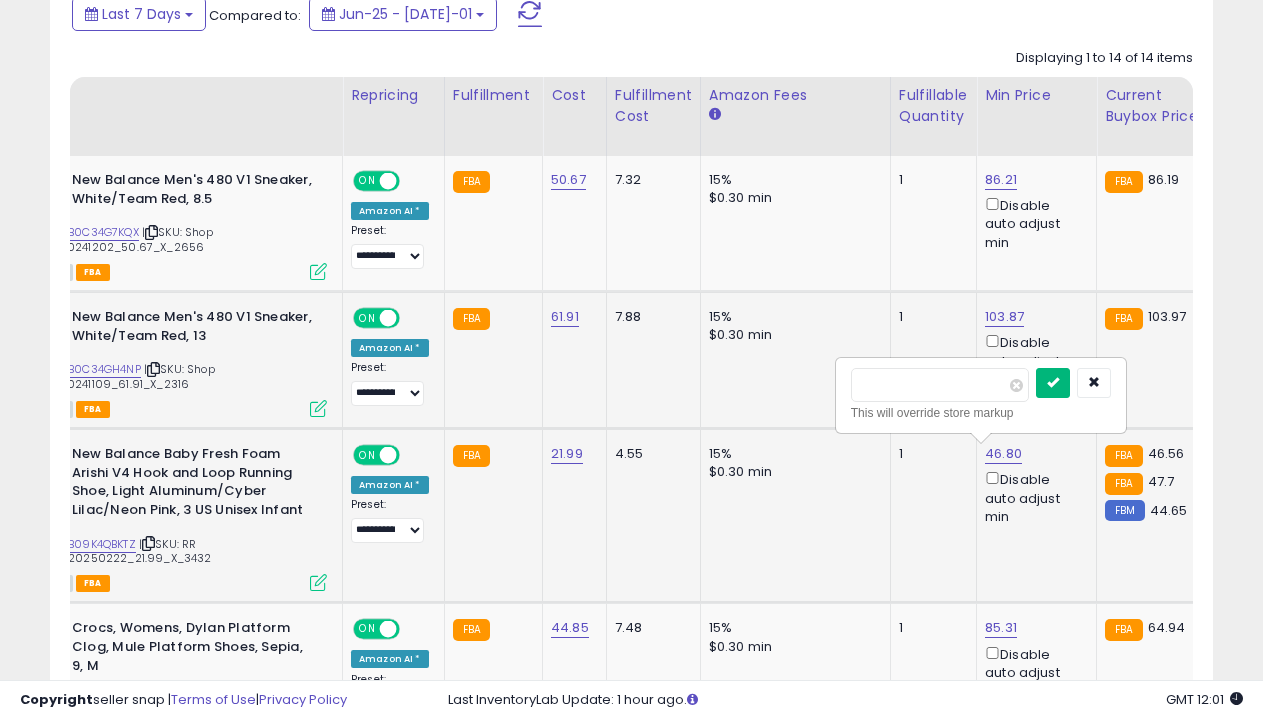 click at bounding box center [1053, 382] 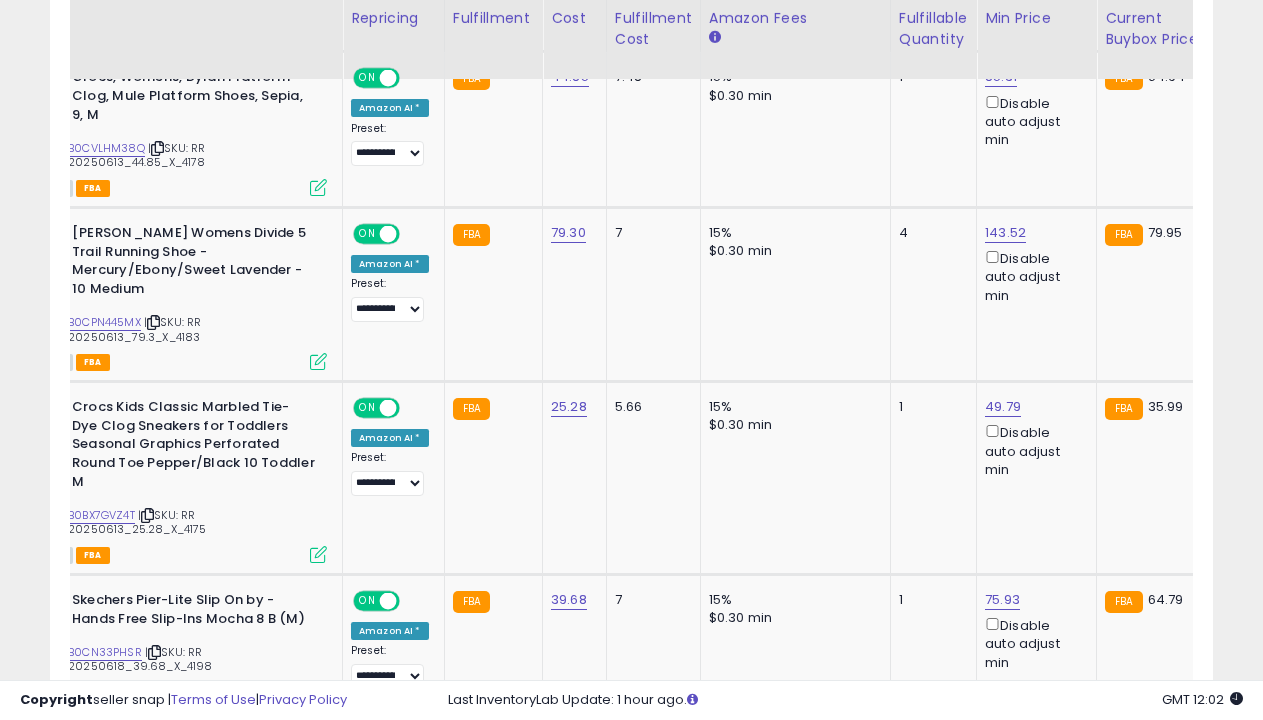 scroll, scrollTop: 2047, scrollLeft: 0, axis: vertical 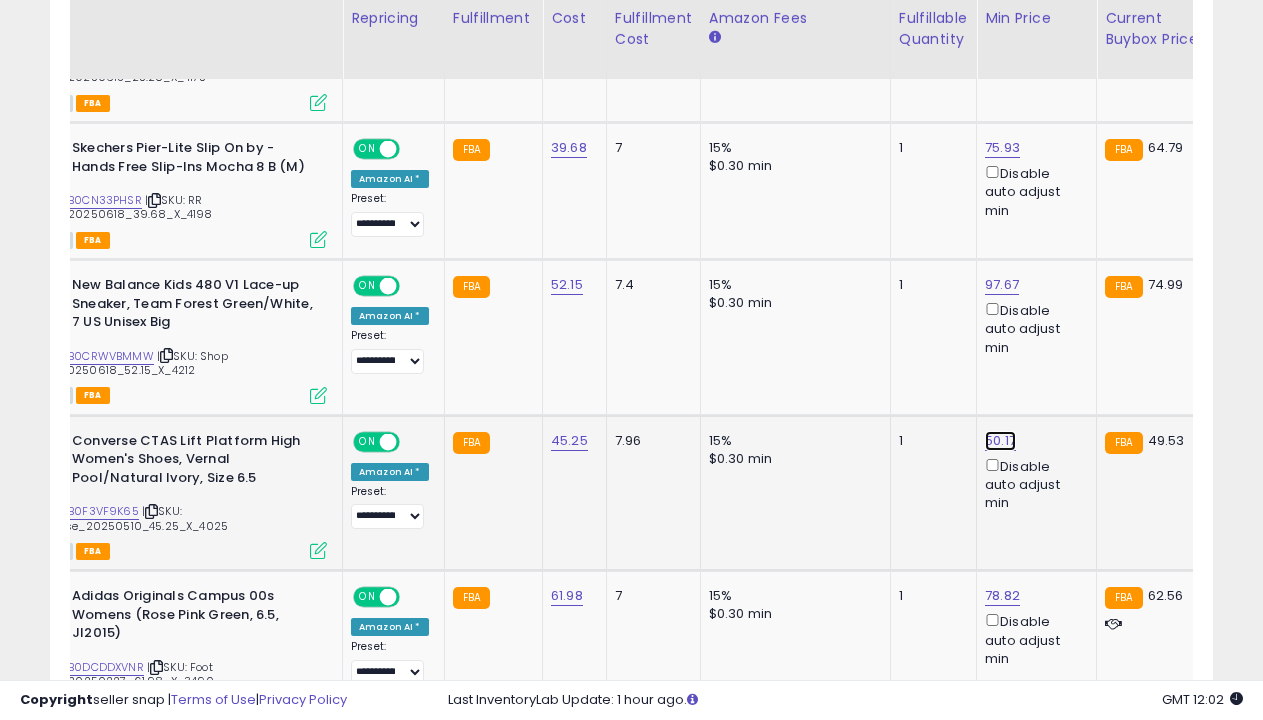 click on "50.17" at bounding box center [1001, -823] 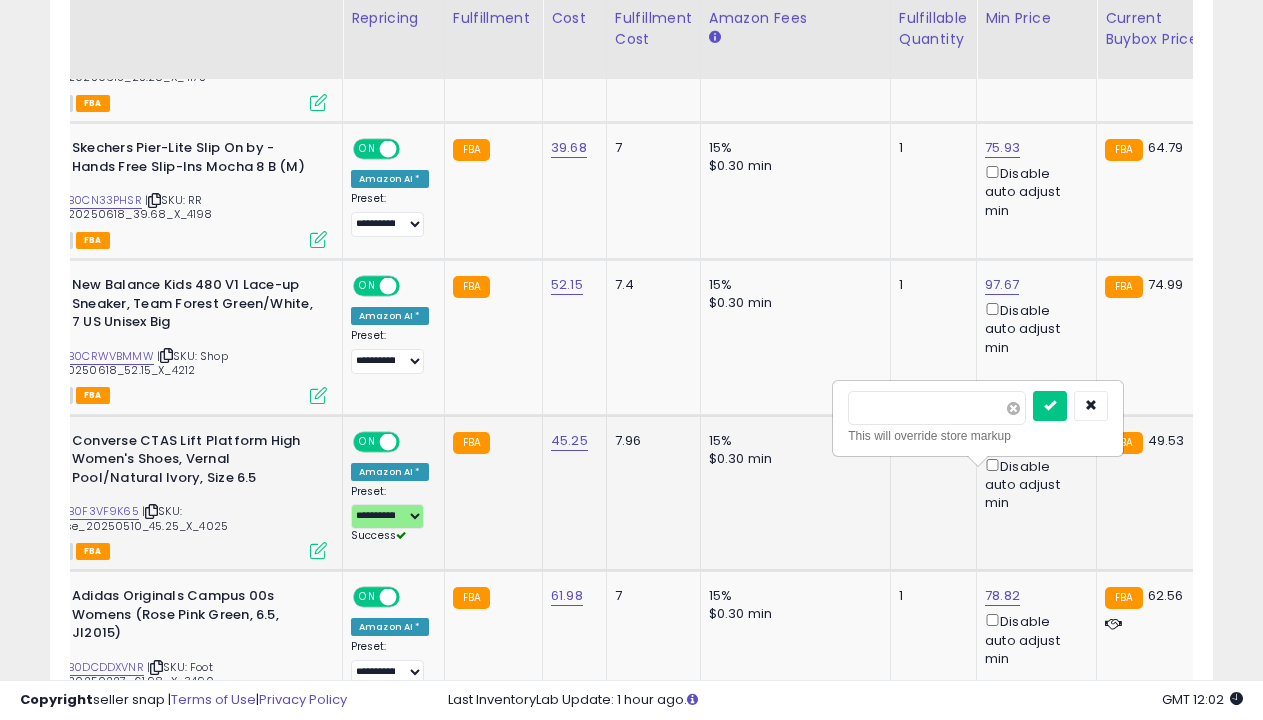 click at bounding box center [1013, 408] 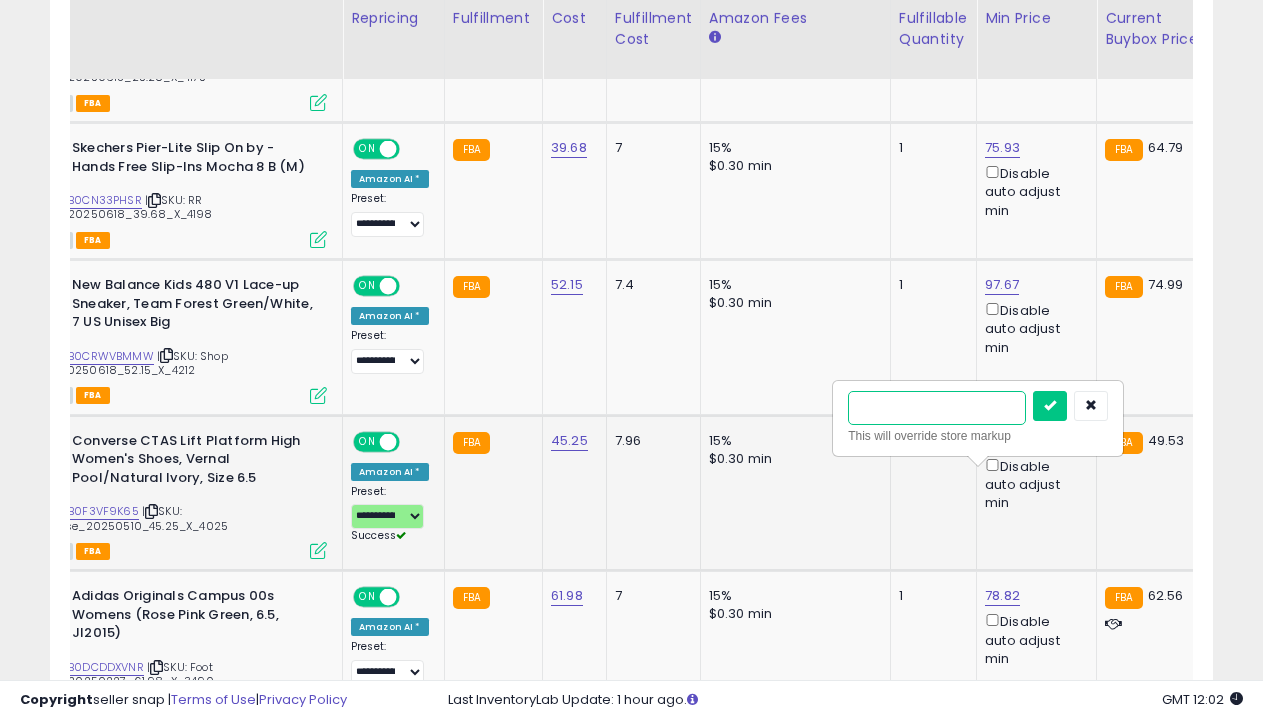 type on "*****" 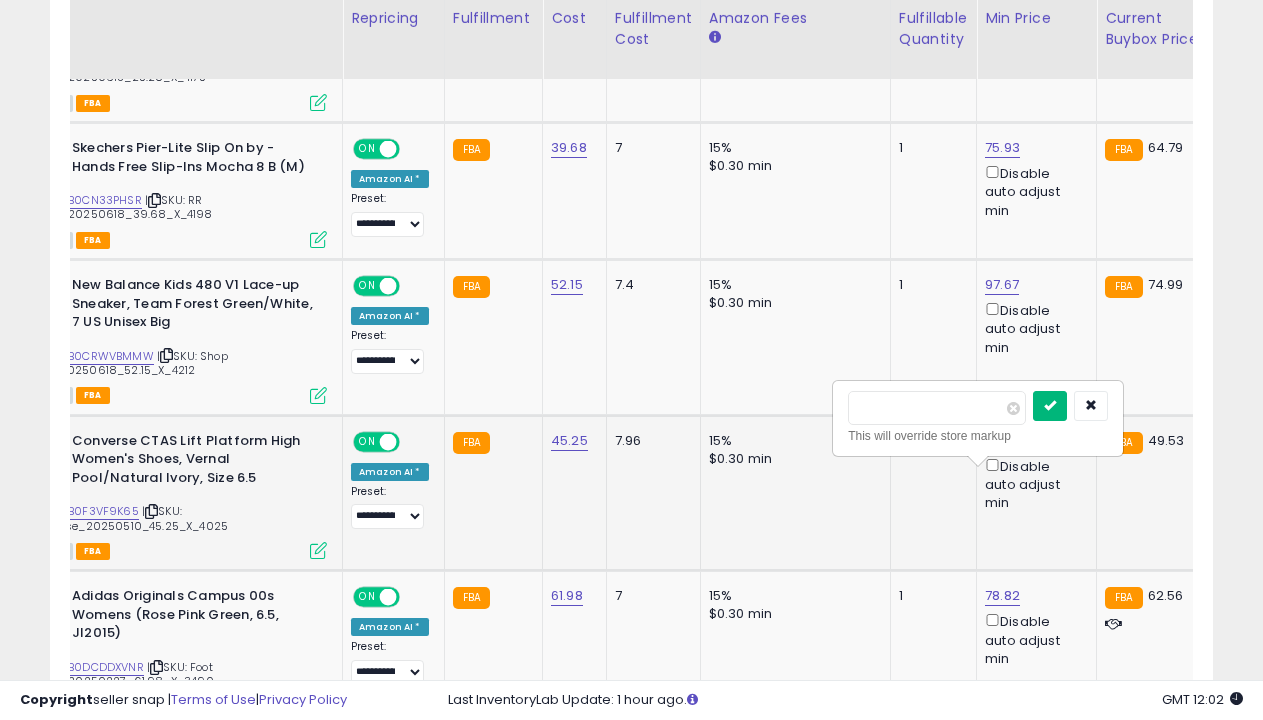 click at bounding box center [1050, 405] 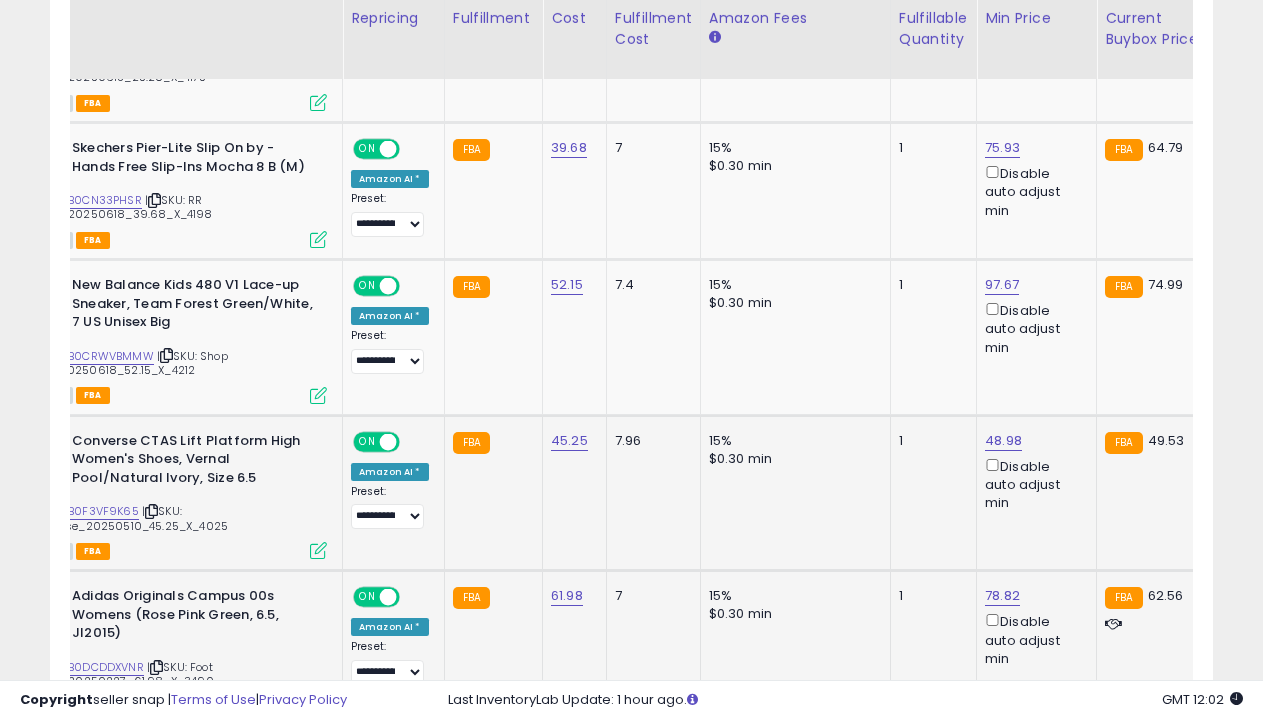 scroll, scrollTop: 2090, scrollLeft: 0, axis: vertical 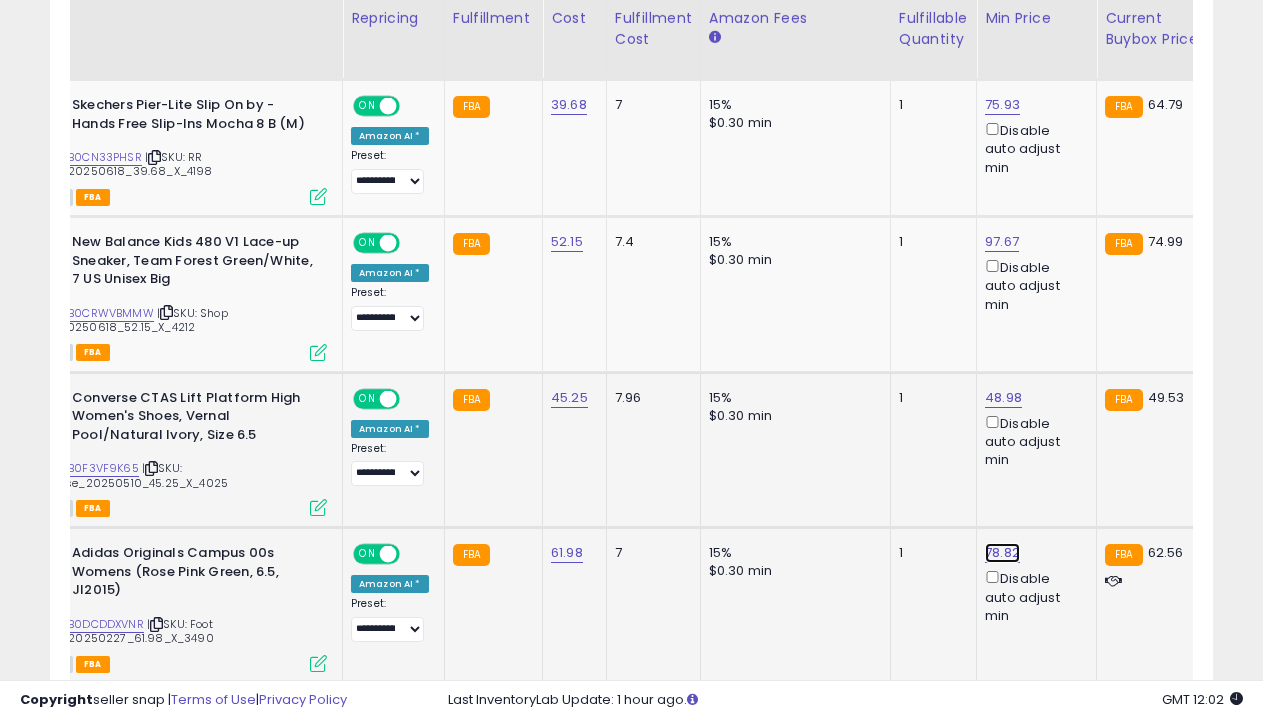 click on "78.82" at bounding box center (1001, -866) 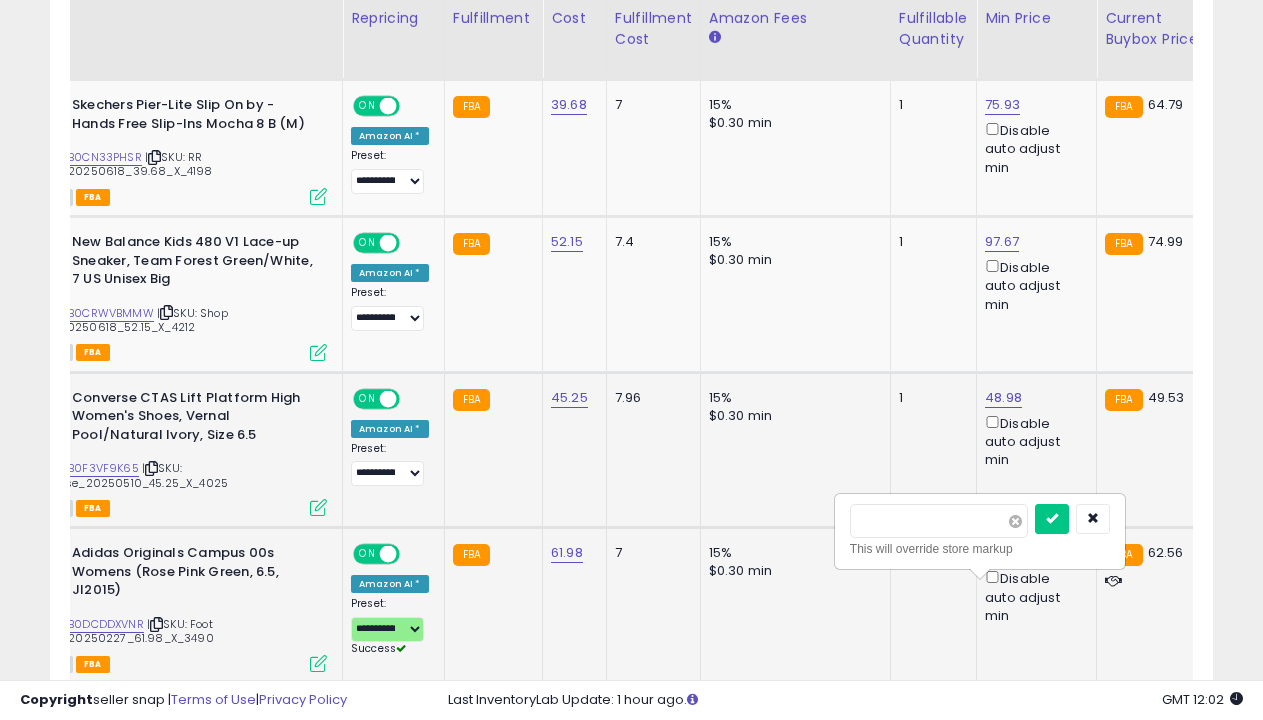 click at bounding box center (1015, 521) 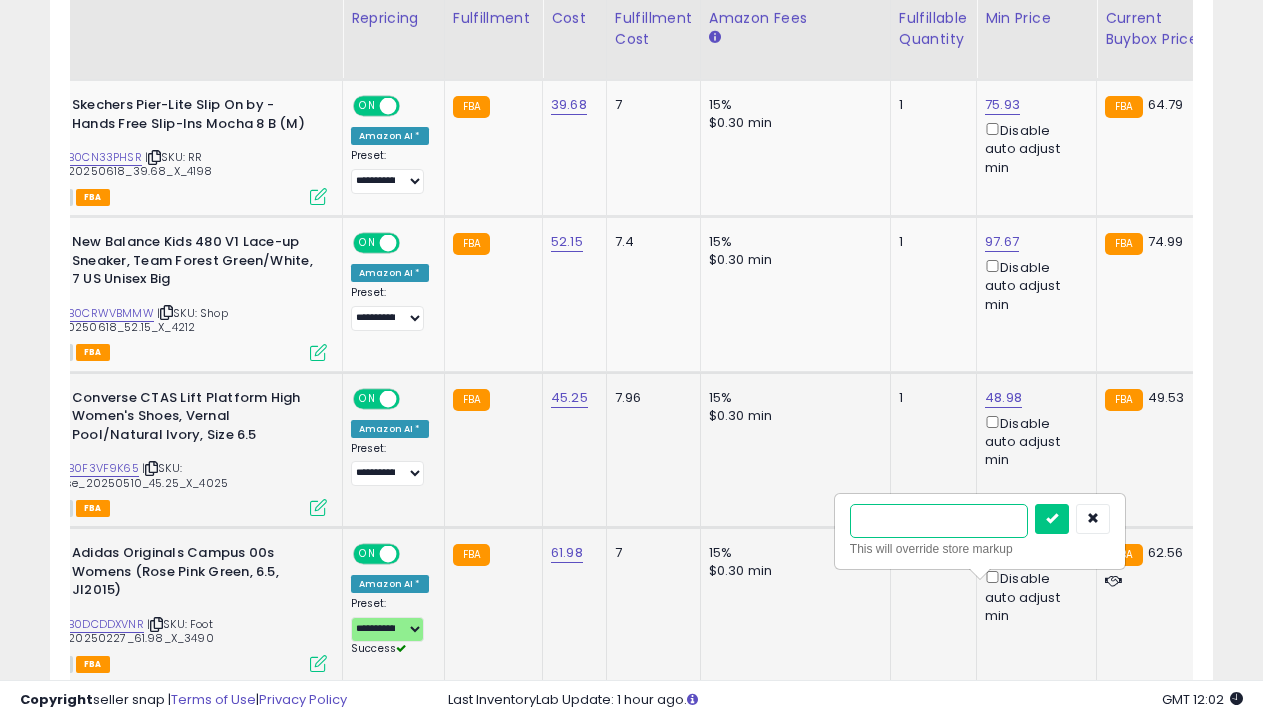 type on "*****" 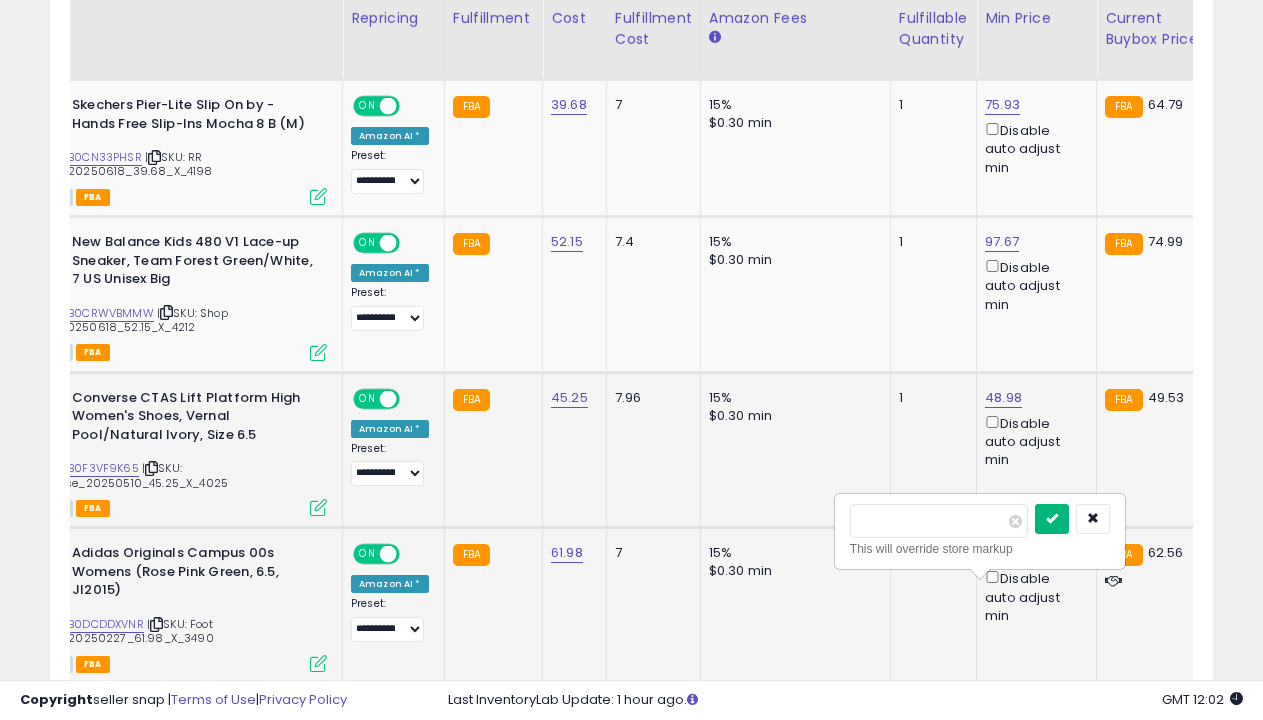 click at bounding box center (1052, 518) 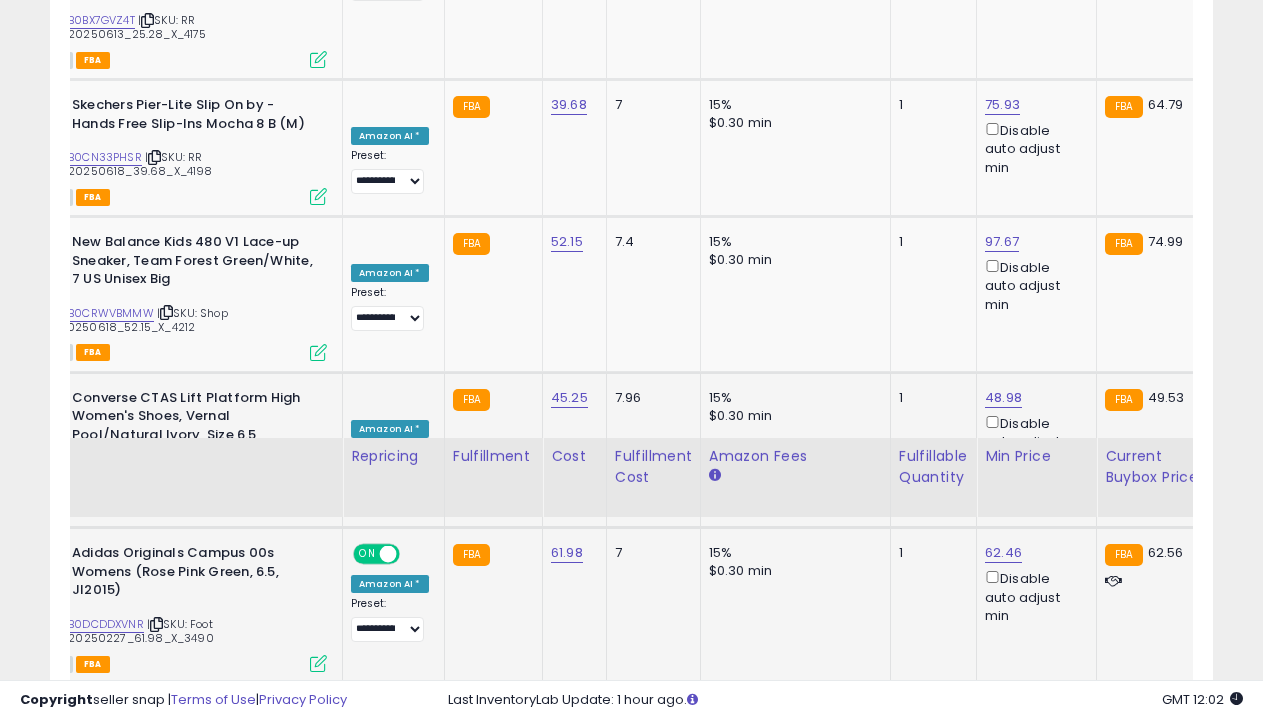 scroll, scrollTop: 2528, scrollLeft: 0, axis: vertical 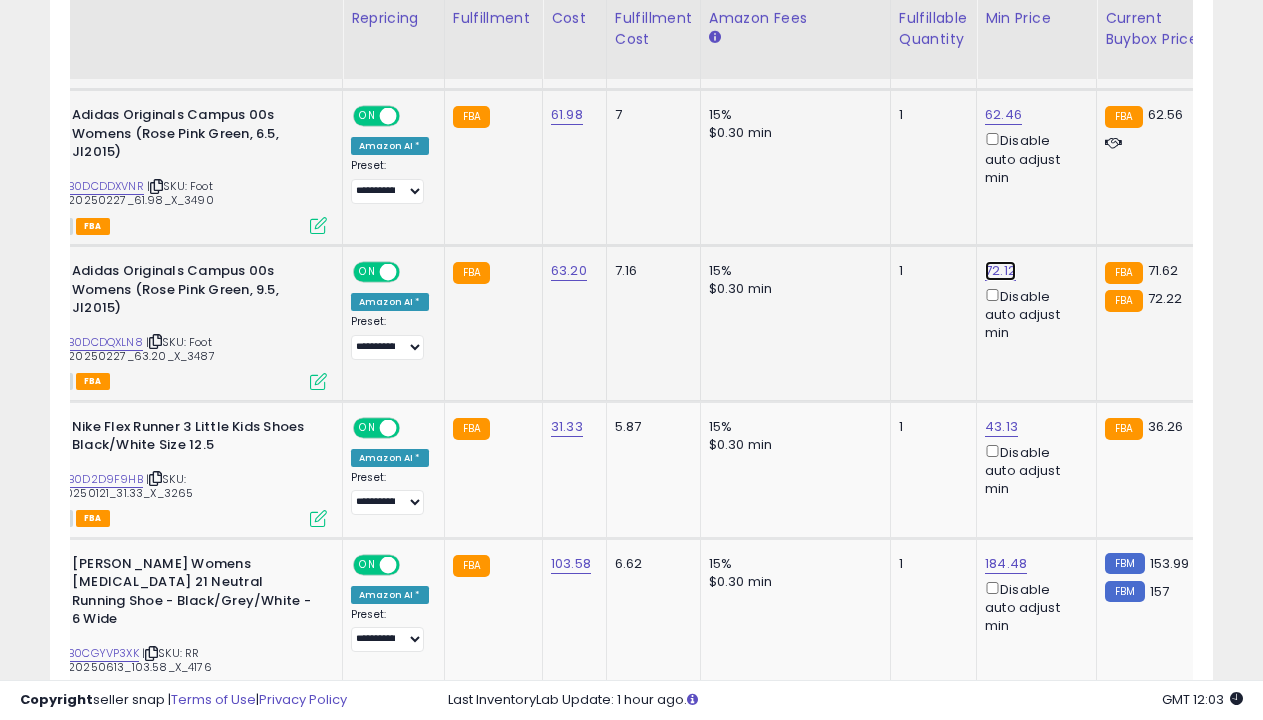 click on "72.12" at bounding box center [1001, -1304] 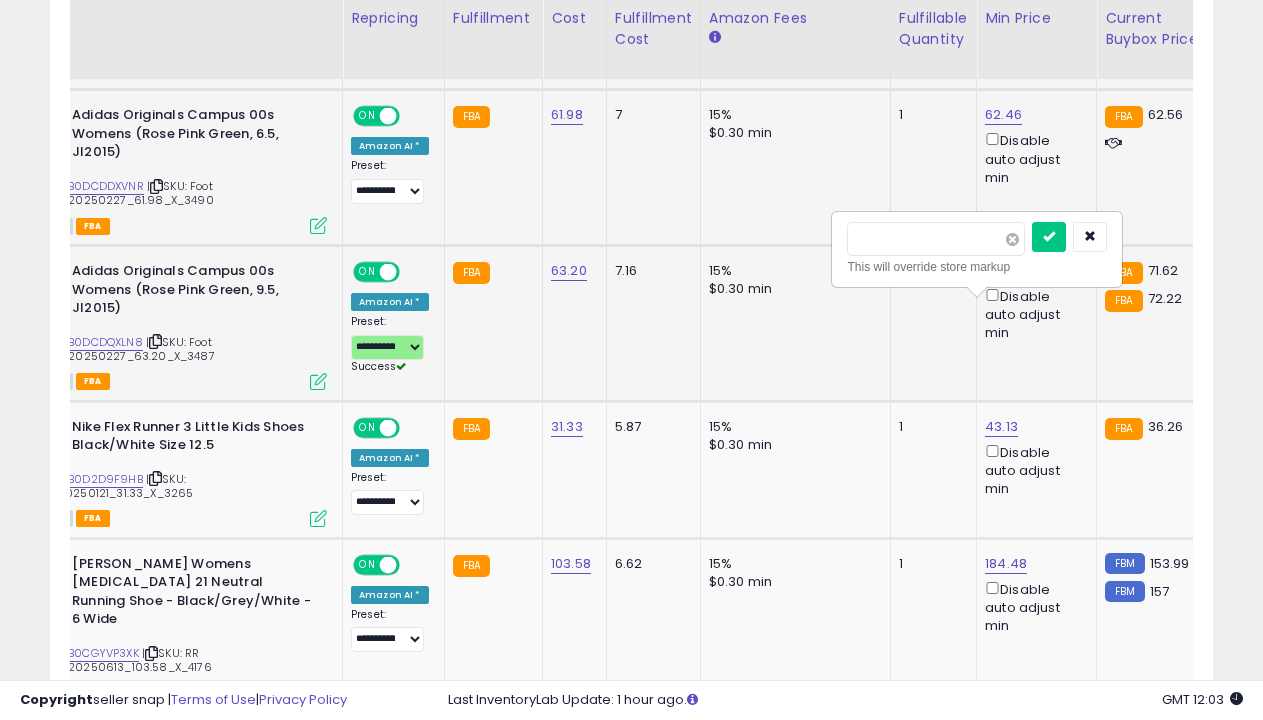 click at bounding box center [1012, 239] 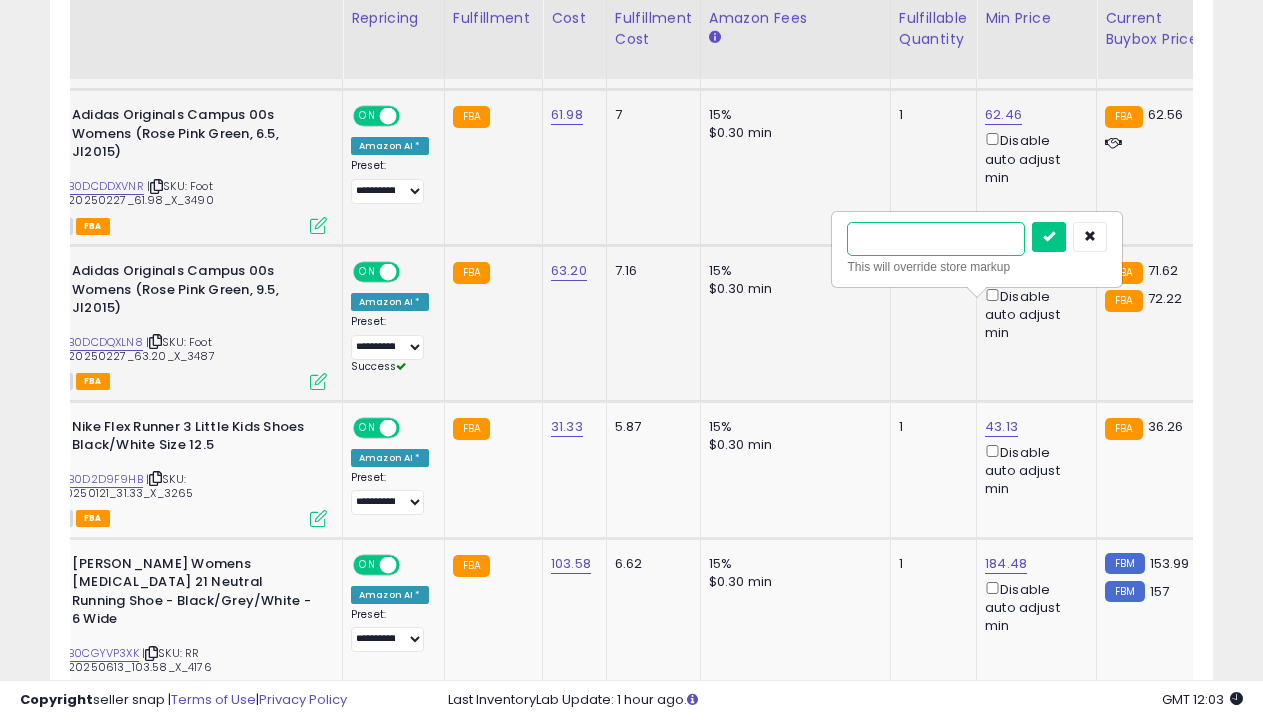 type on "*****" 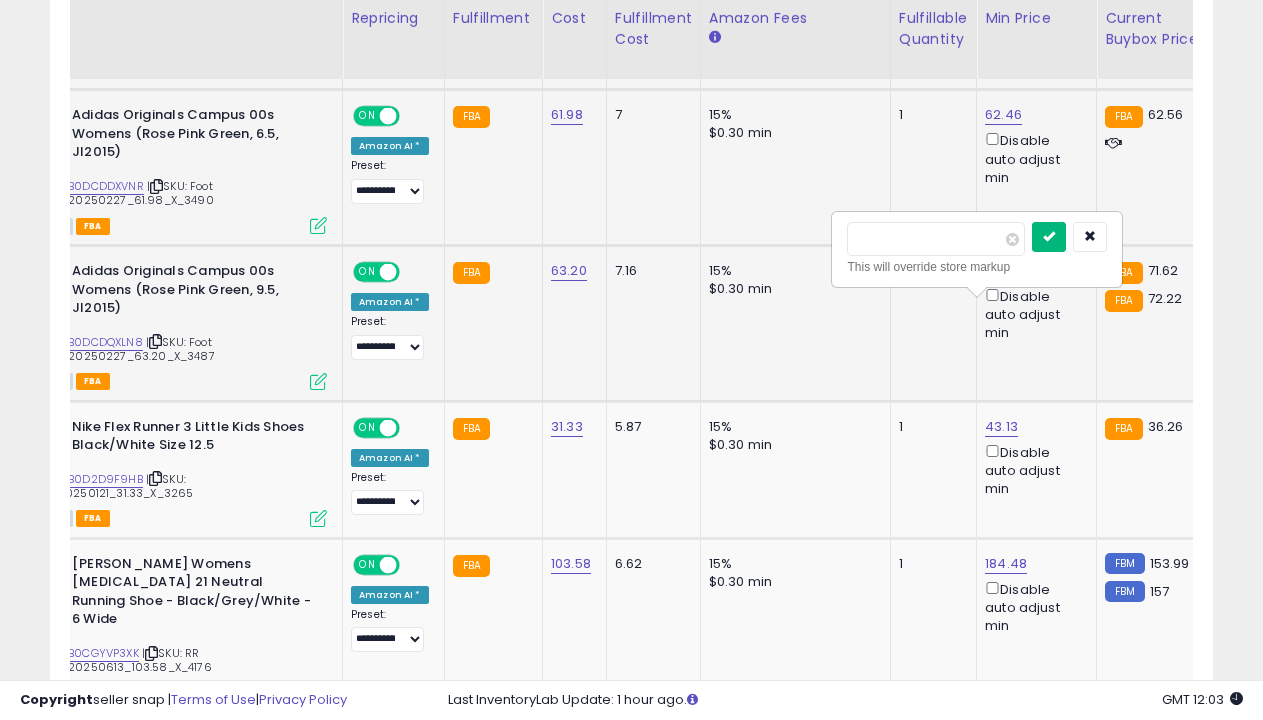click at bounding box center [1049, 236] 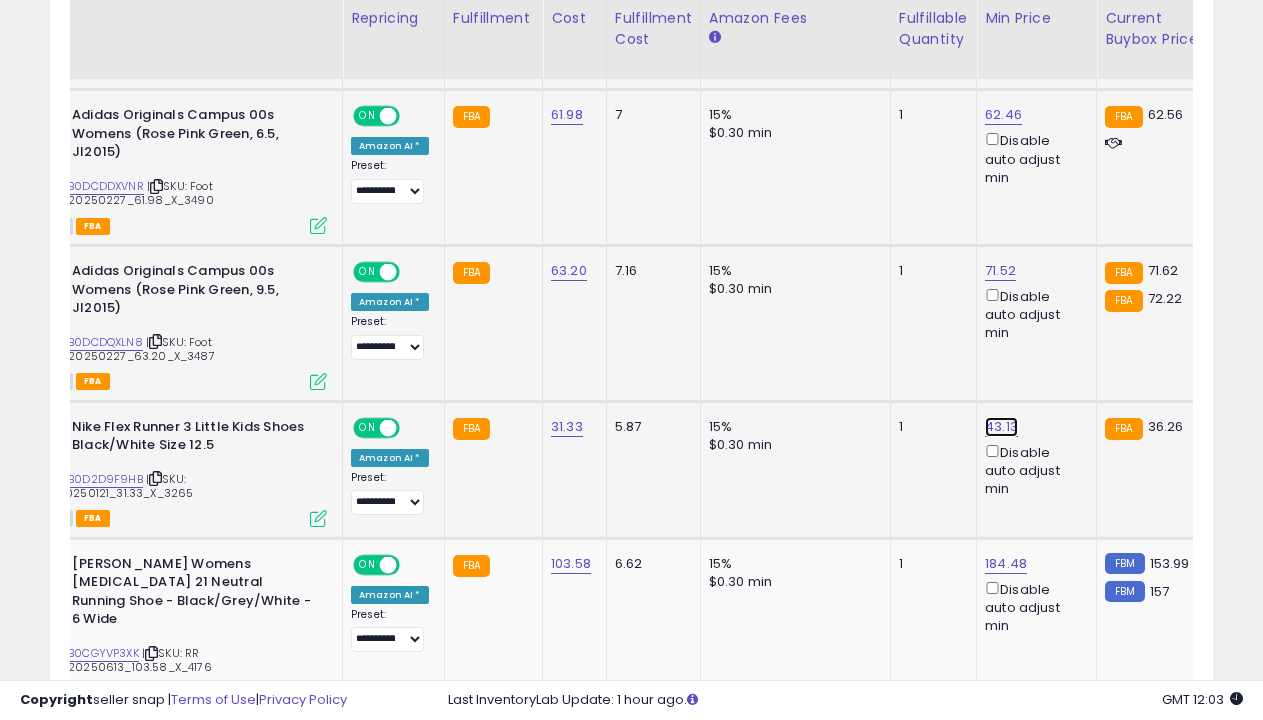 click on "43.13" at bounding box center (1001, -1304) 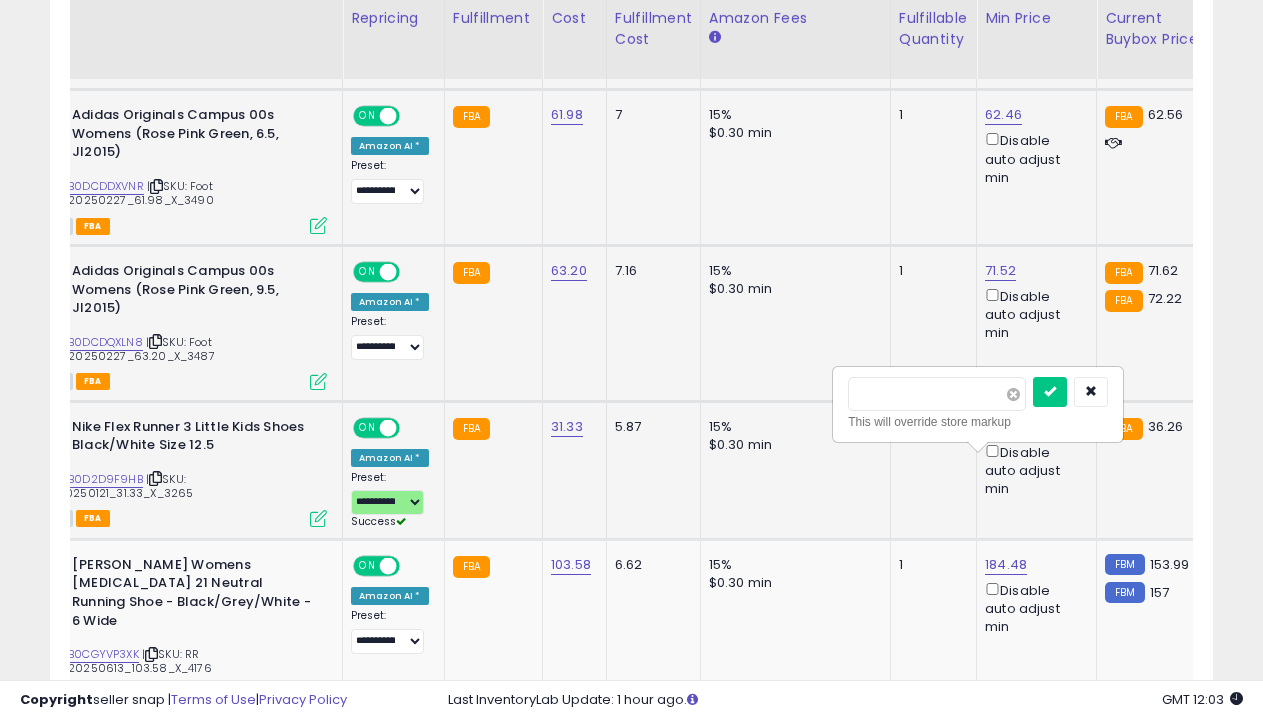 click at bounding box center (1013, 394) 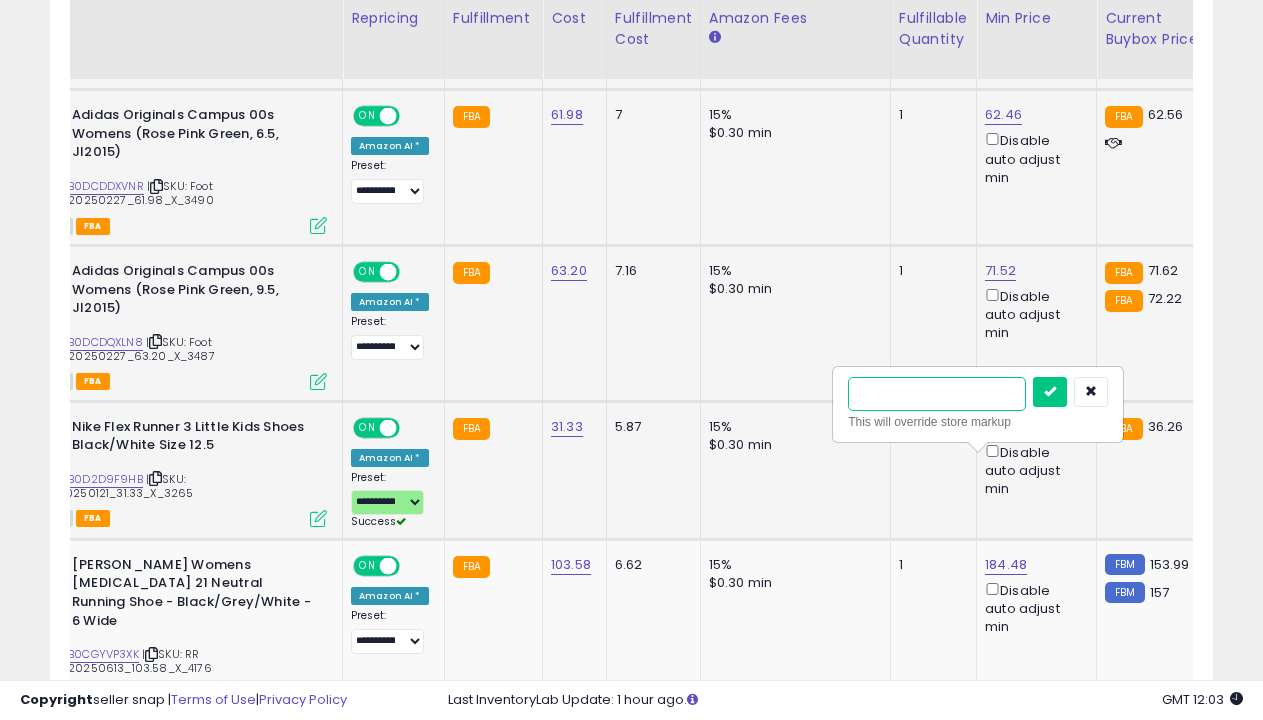 type on "*****" 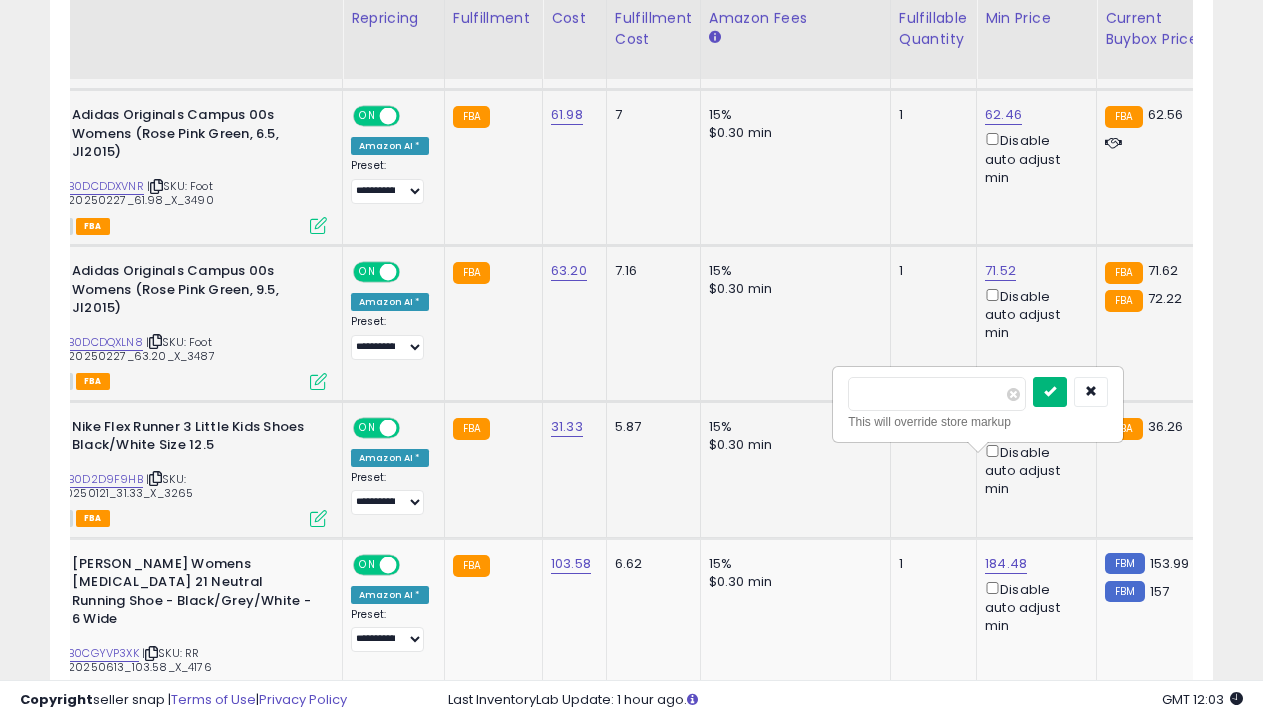 click at bounding box center (1050, 391) 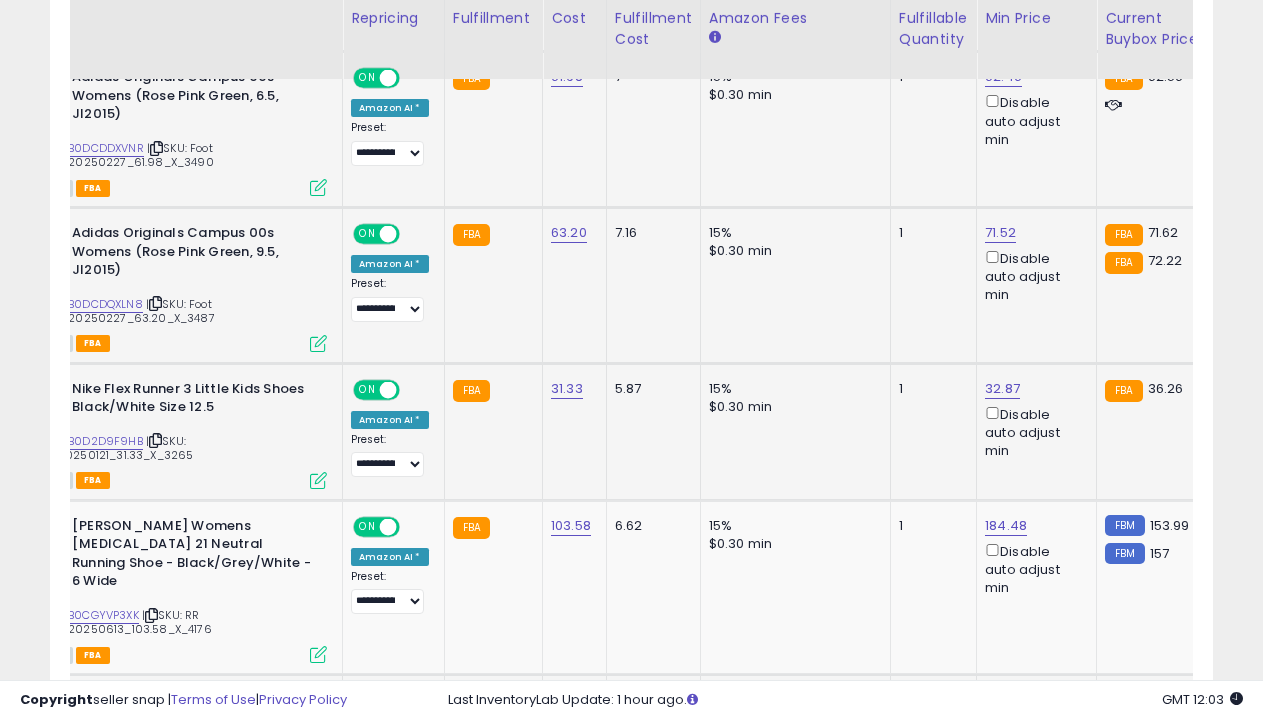 scroll, scrollTop: 2913, scrollLeft: 0, axis: vertical 